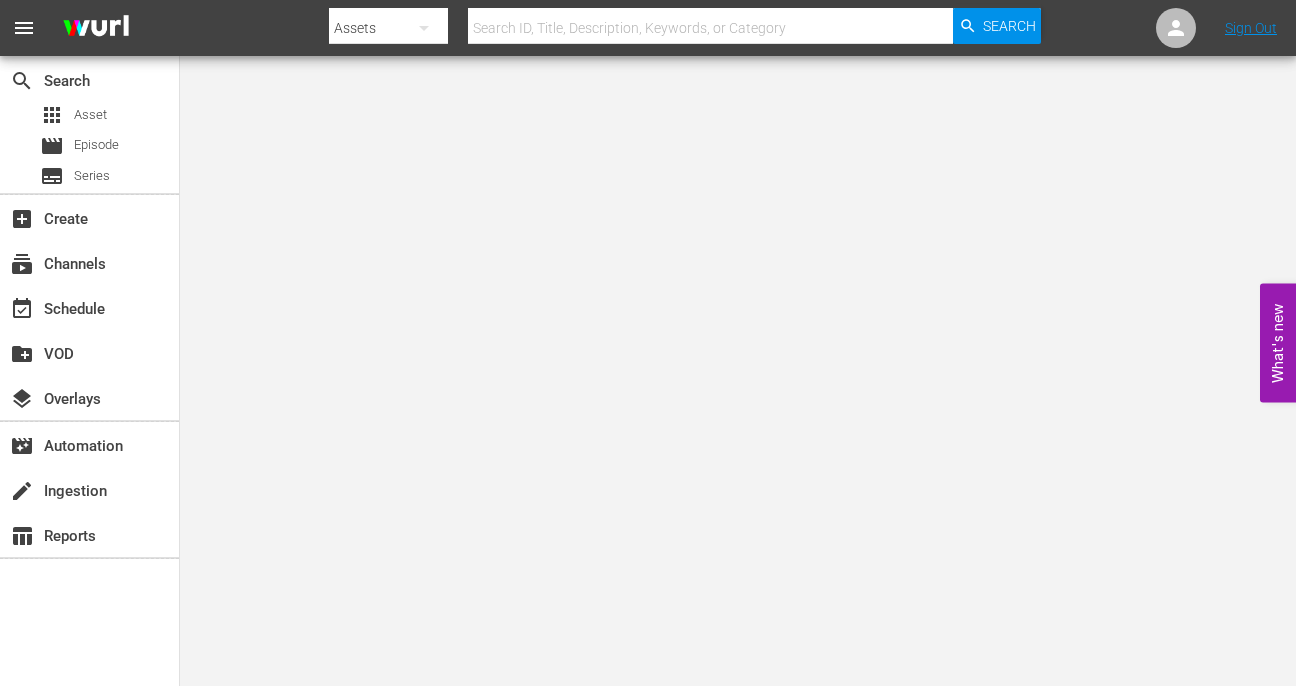 scroll, scrollTop: 0, scrollLeft: 0, axis: both 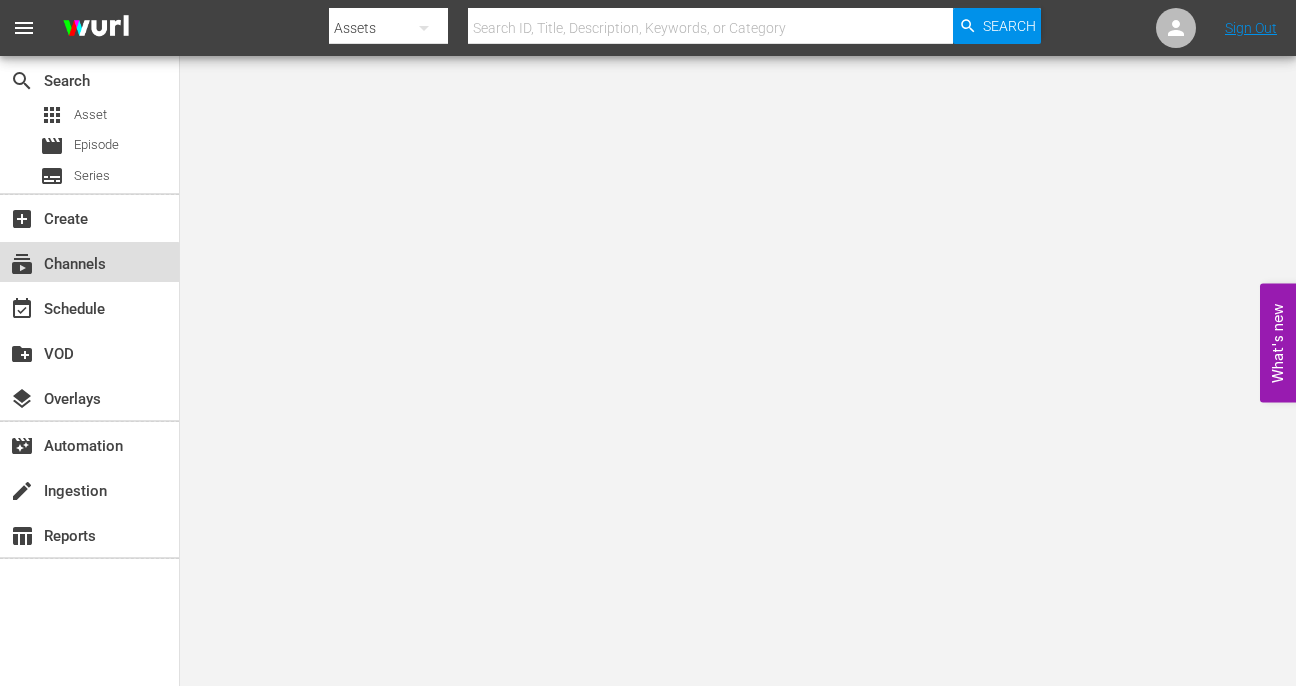 click on "subscriptions   Channels" at bounding box center [56, 261] 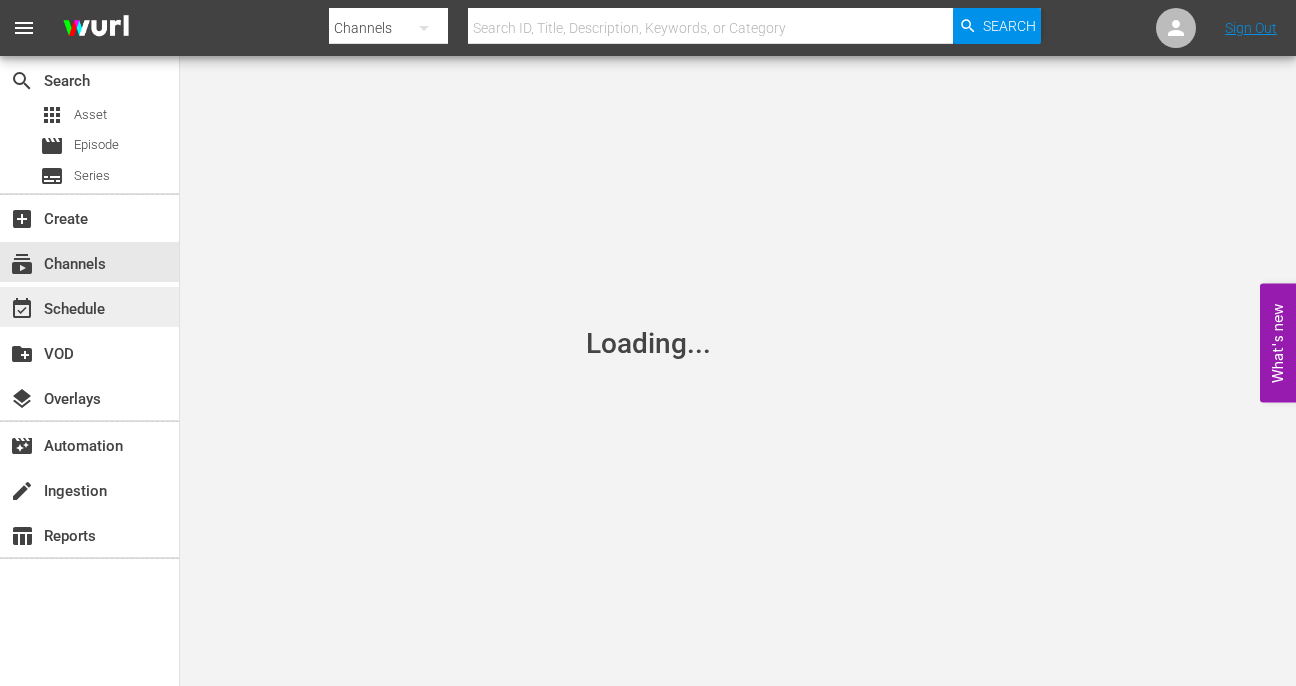 click on "event_available   Schedule" at bounding box center (56, 306) 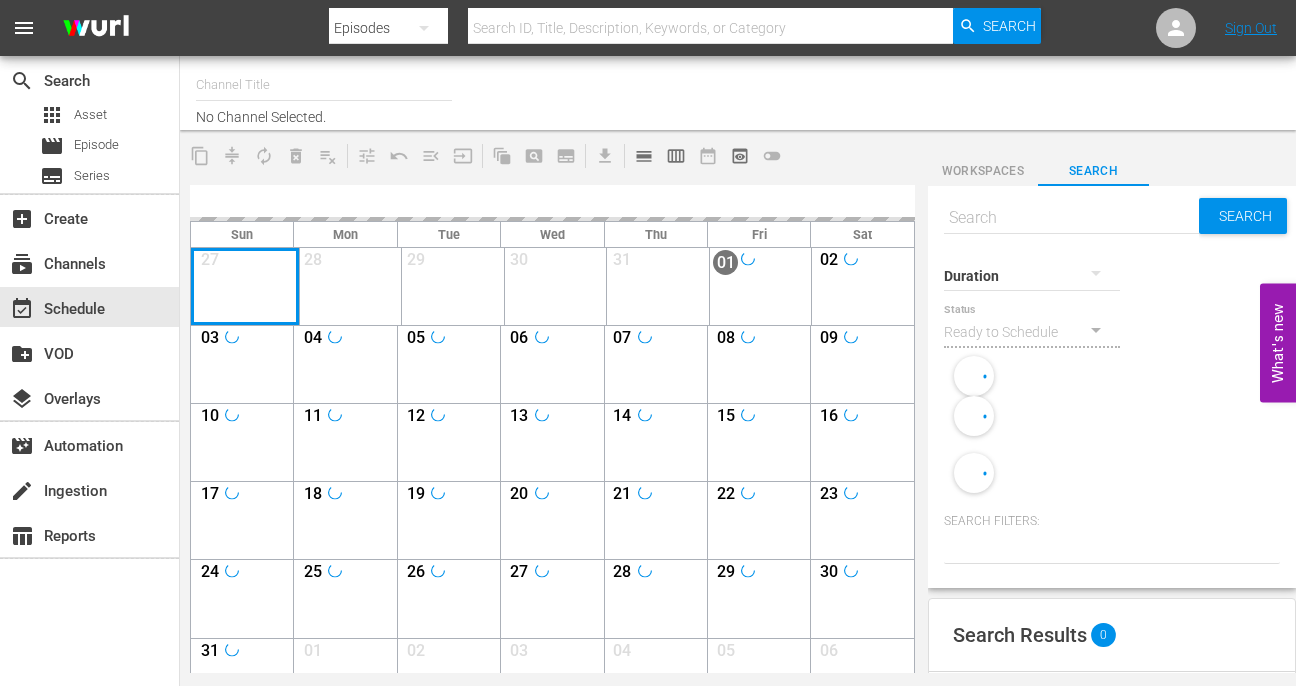 type on "Weddings by Love Stories TV (1061)" 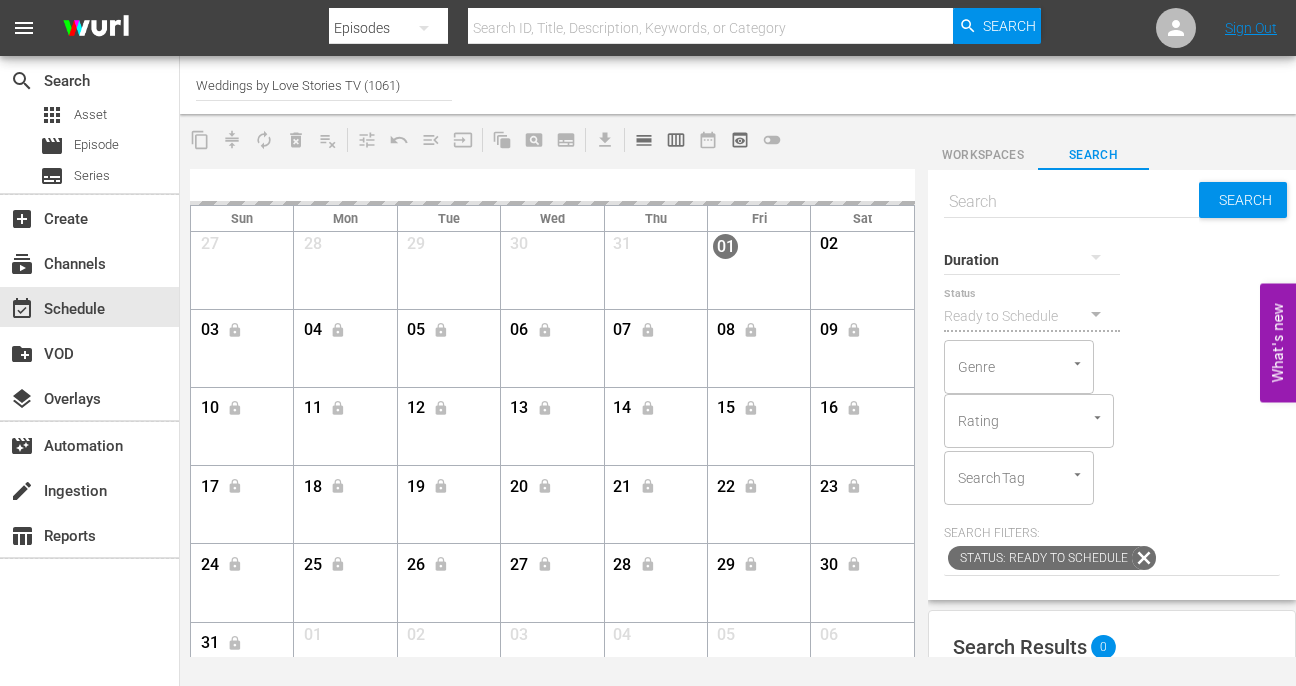 click on "lock" at bounding box center [545, 330] 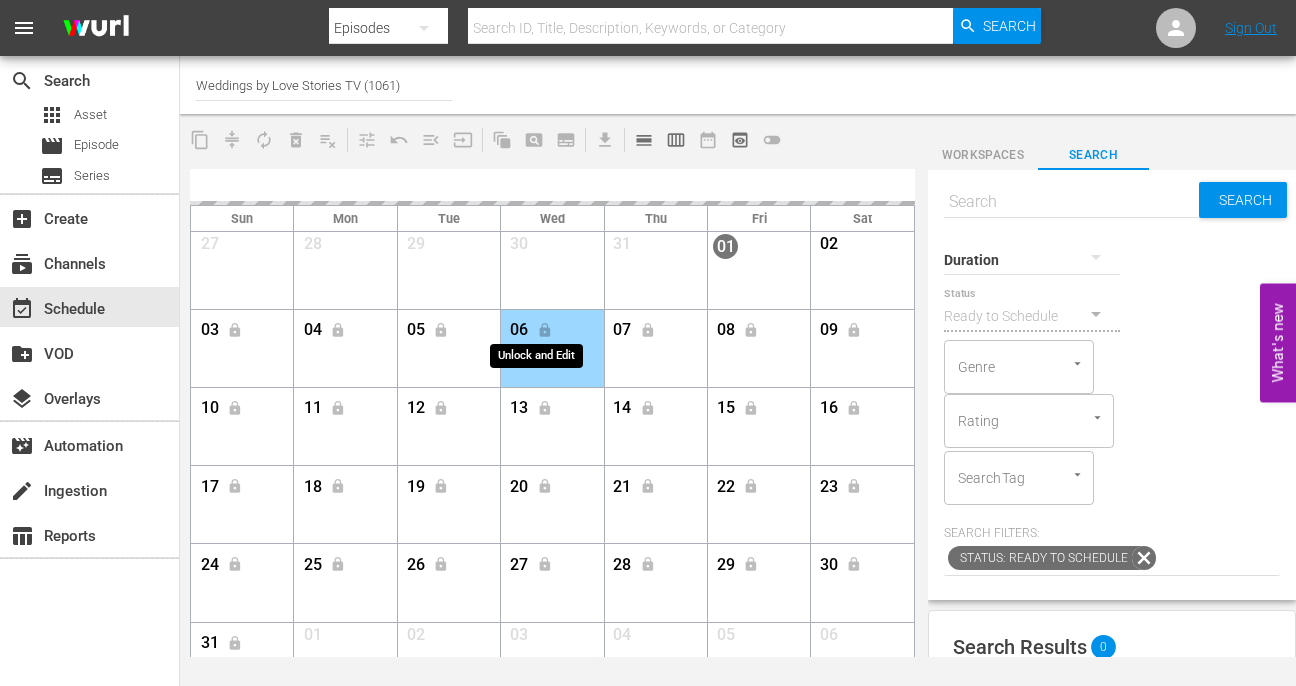 click on "lock" at bounding box center (545, 329) 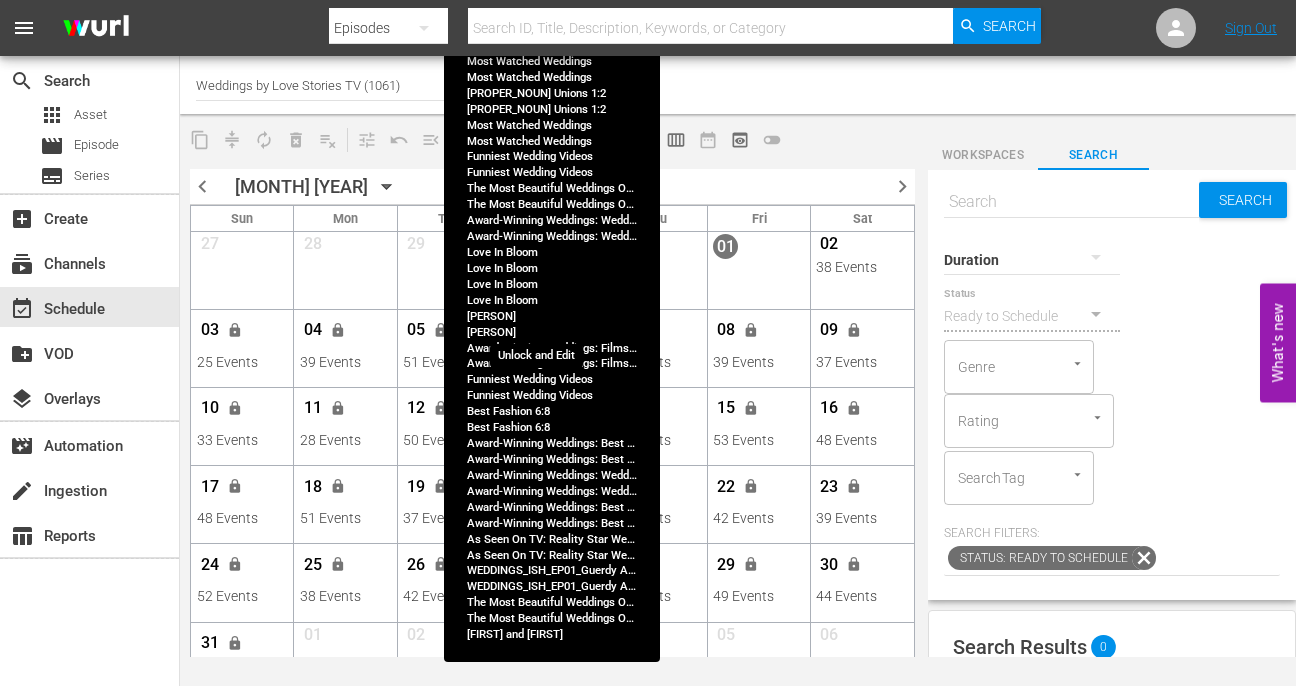 click on "lock" at bounding box center (545, 330) 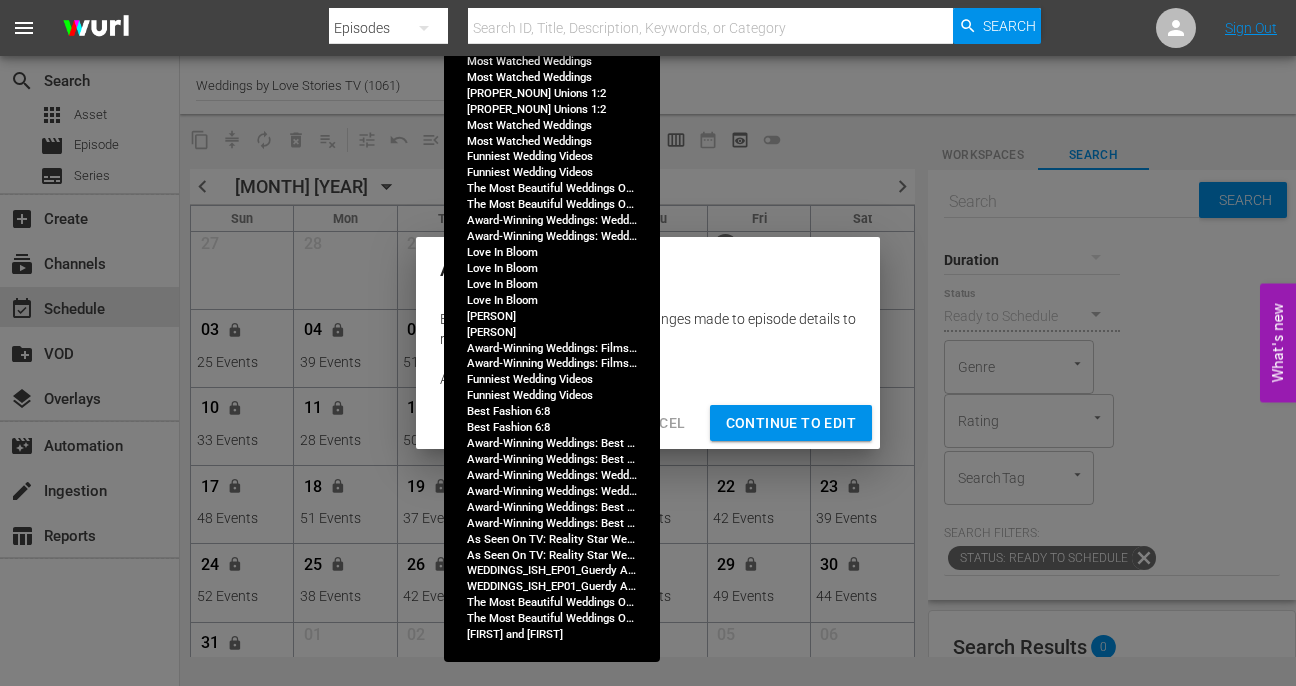 click on "Continue to Edit" at bounding box center (791, 423) 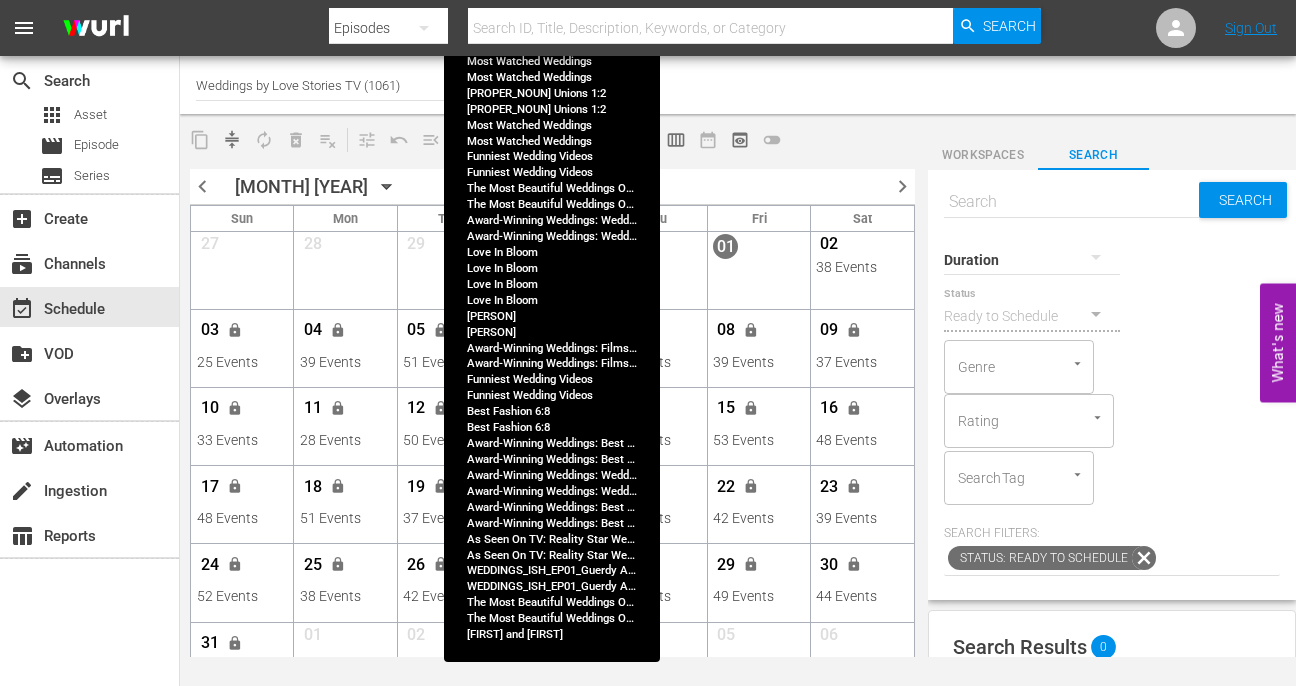 click on "content_copy compress autorenew_outlined delete_forever_outlined playlist_remove_outlined tune_outlined undo_outined menu_open input auto_awesome_motion_outlined pageview_outlined subtitles_outlined get_app calendar_view_day_outlined calendar_view_week_outlined date_range_outlined preview_outlined toggle_off" at bounding box center (552, 139) 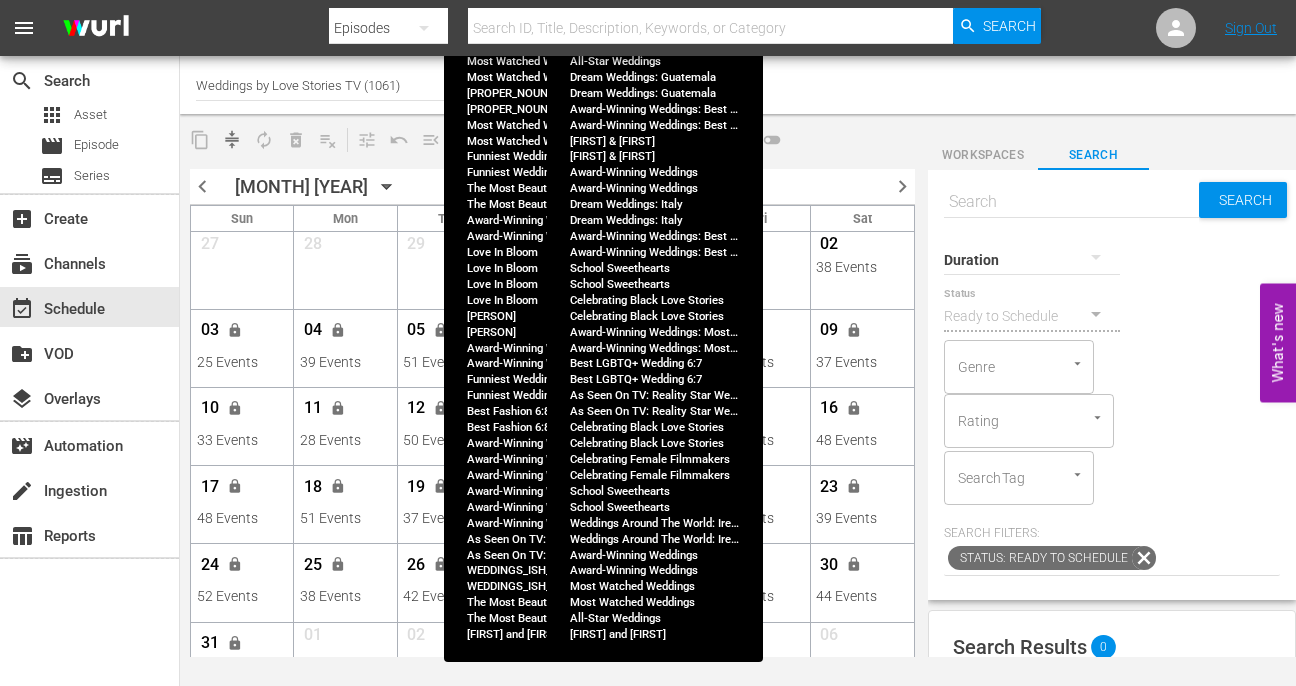 click on "07 lock" at bounding box center (655, 333) 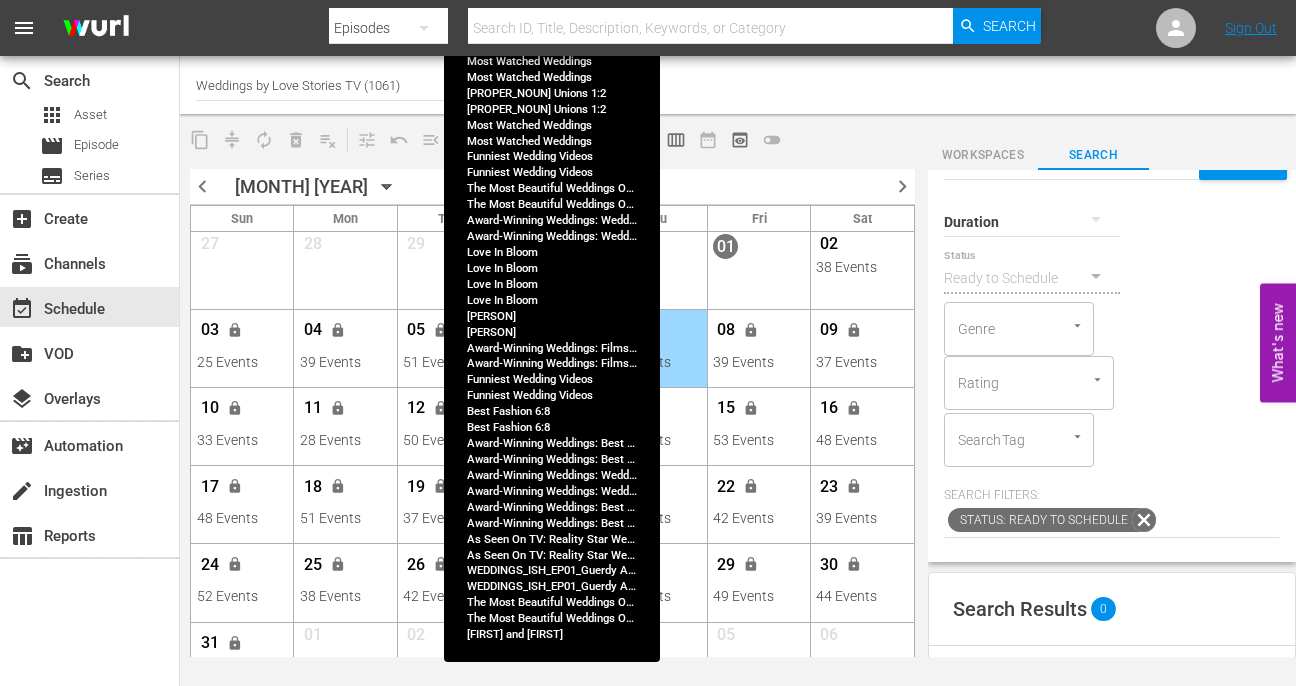 scroll, scrollTop: 0, scrollLeft: 0, axis: both 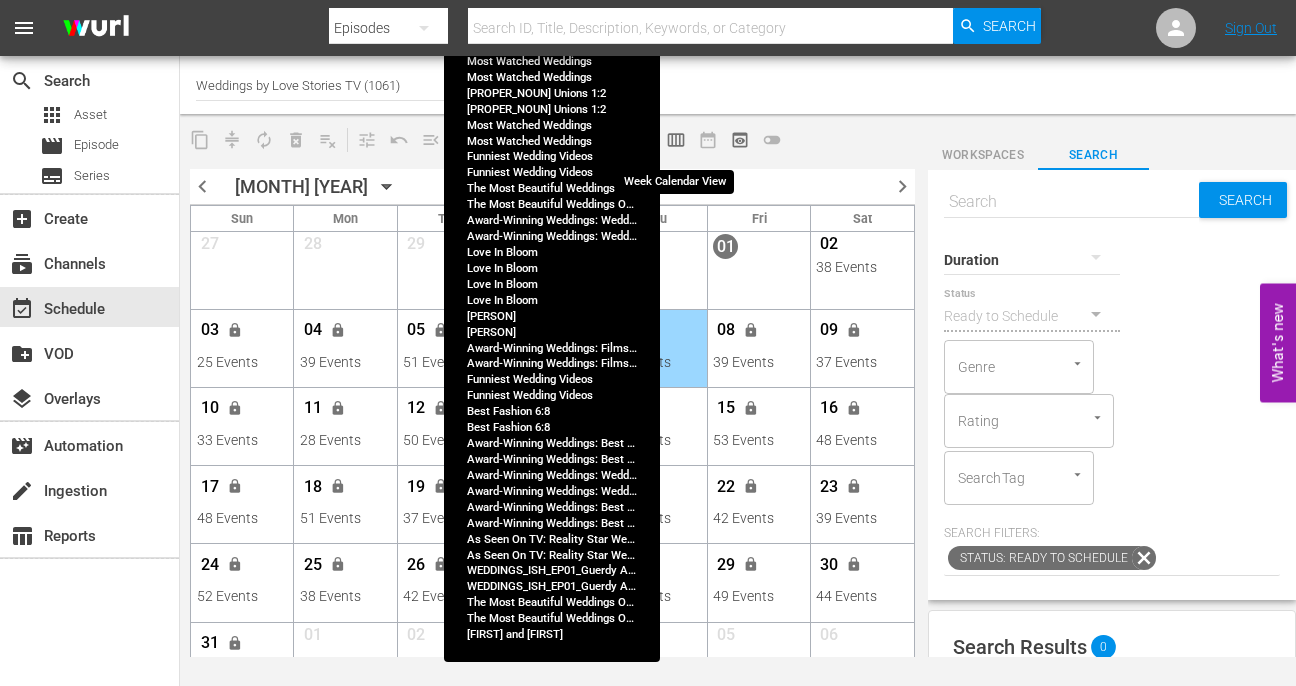 click on "calendar_view_week_outlined" at bounding box center (676, 140) 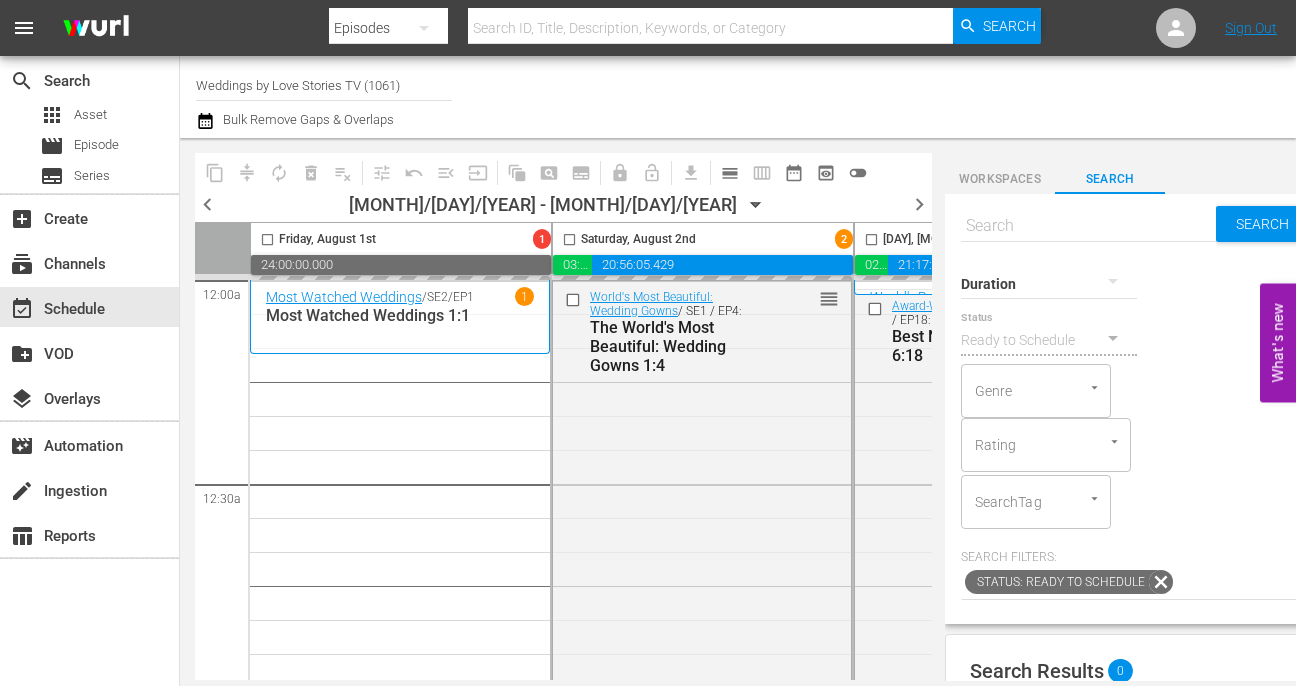 click on "date_range_outlined" at bounding box center [794, 173] 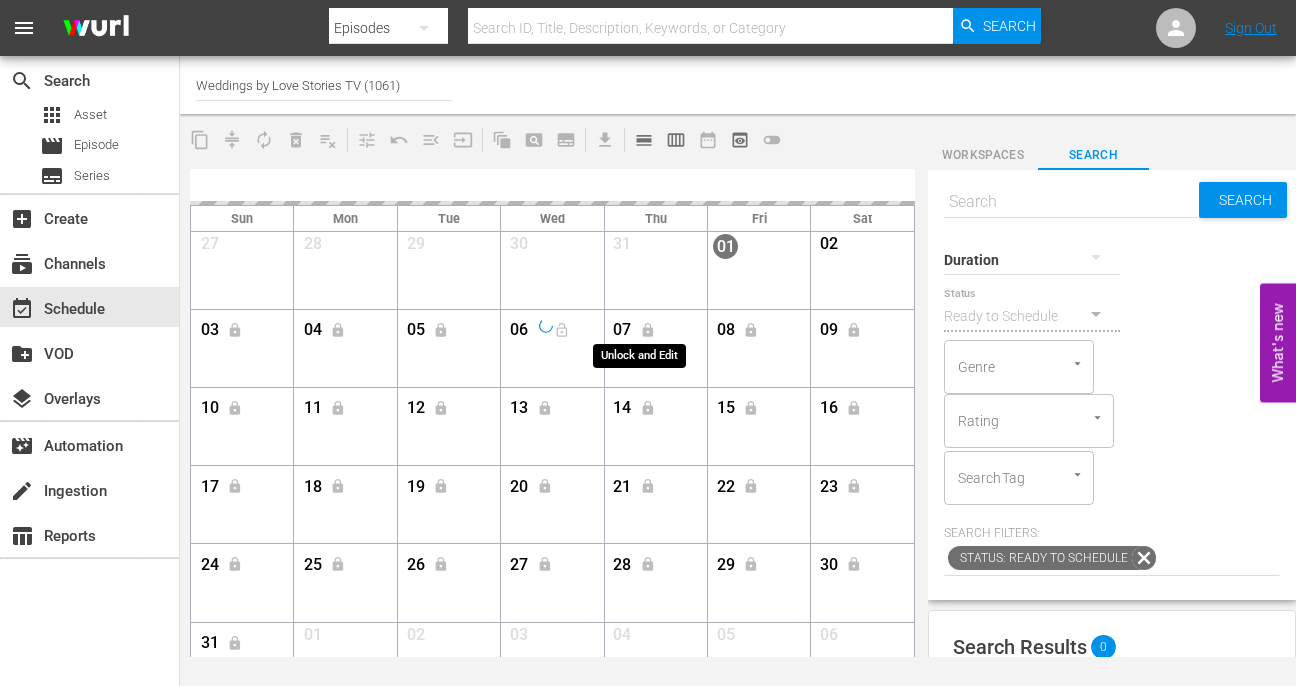 click on "lock" at bounding box center [648, 329] 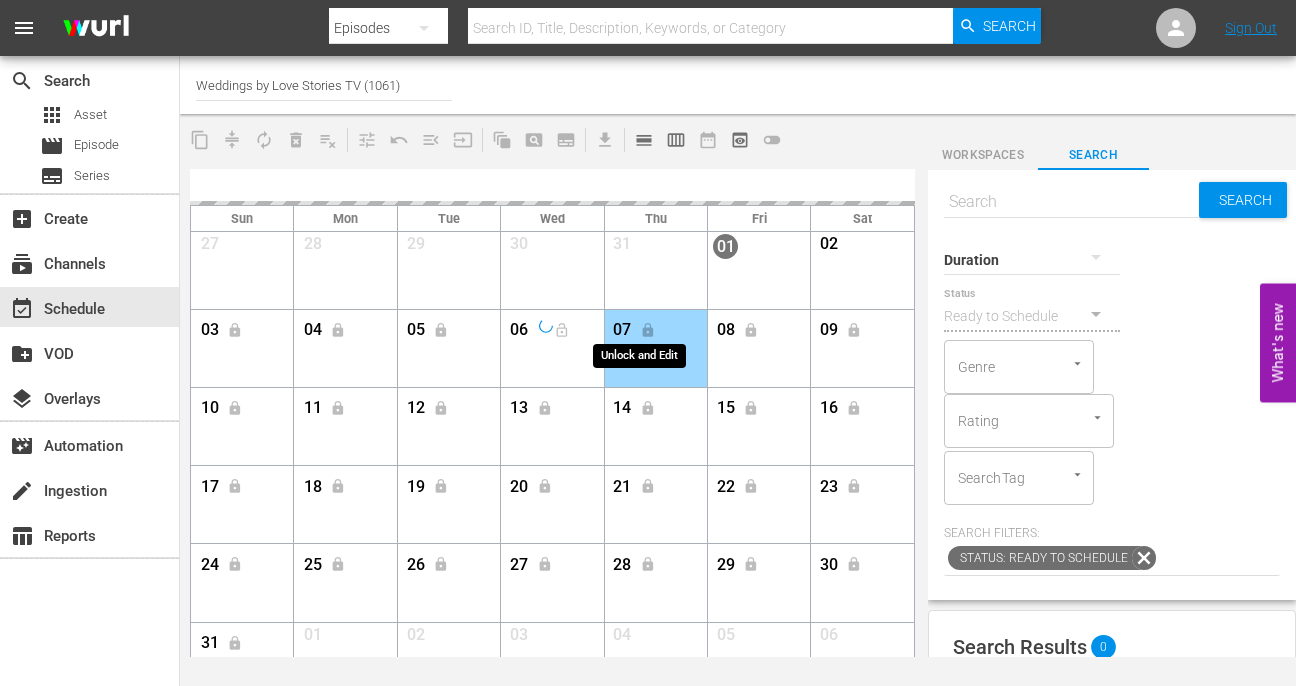 click on "lock" at bounding box center (648, 329) 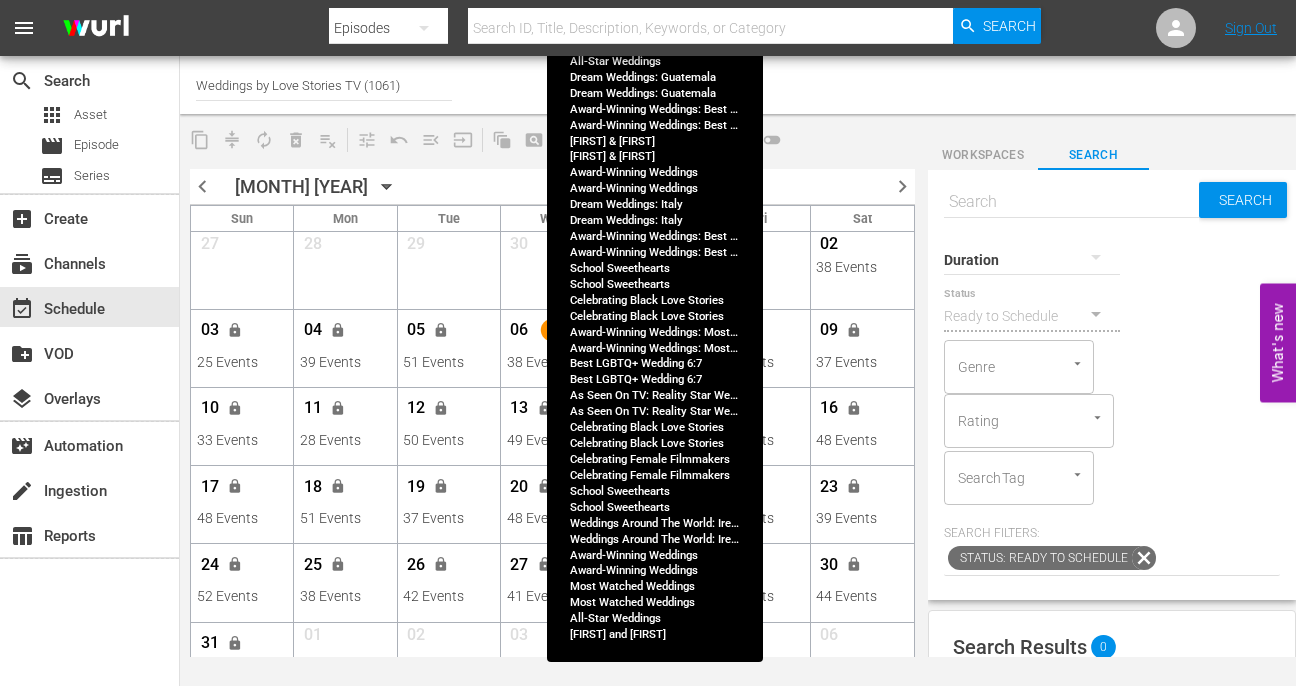 click on "lock" at bounding box center [648, 330] 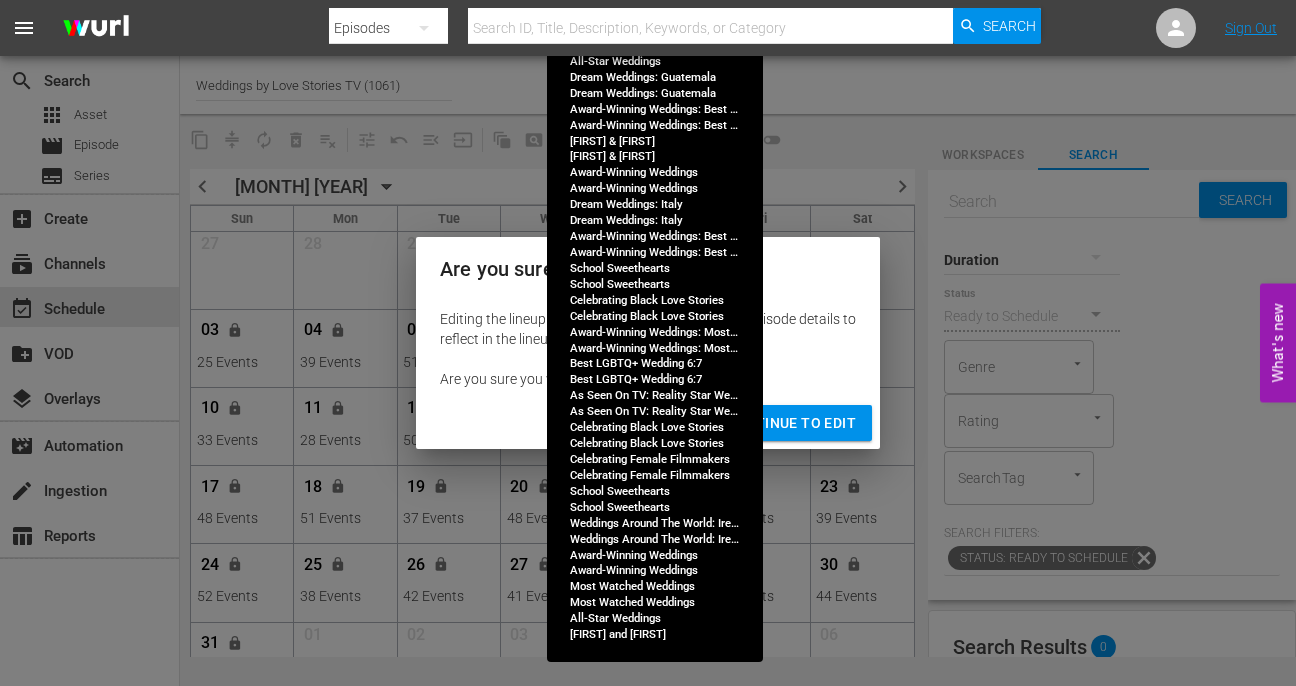 click on "Continue to Edit" at bounding box center [791, 423] 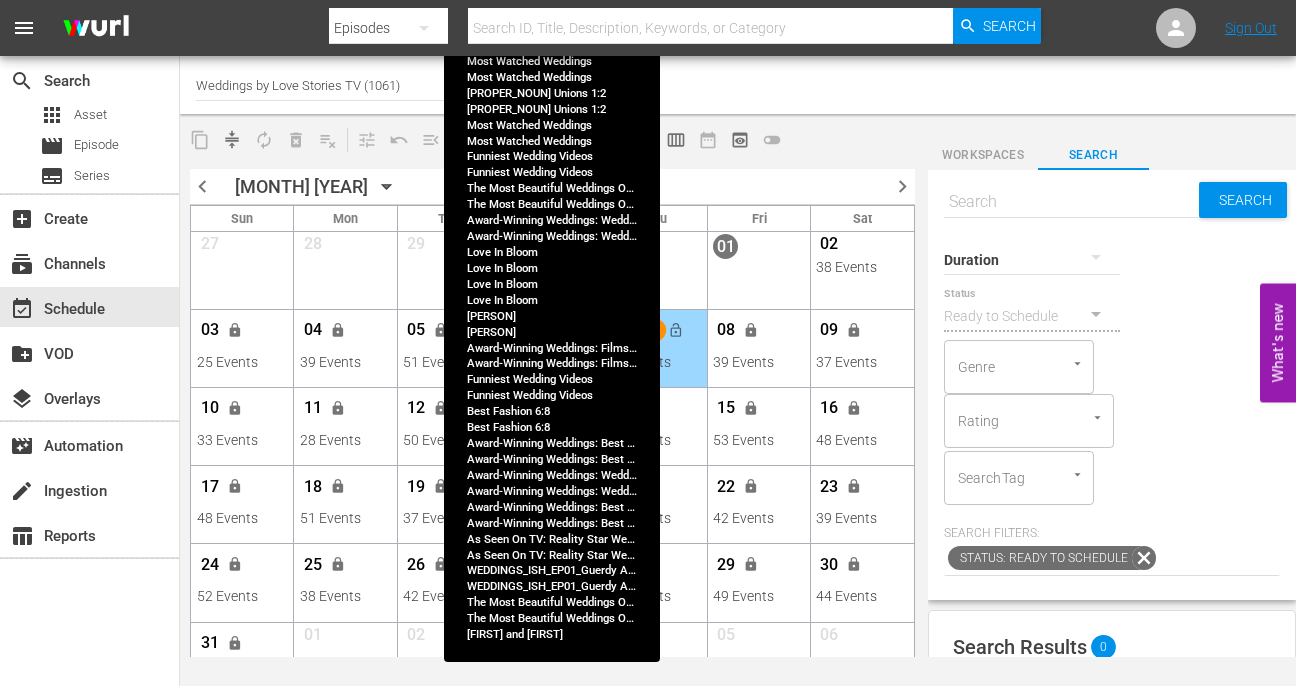 click on "38   Events" at bounding box center [552, 362] 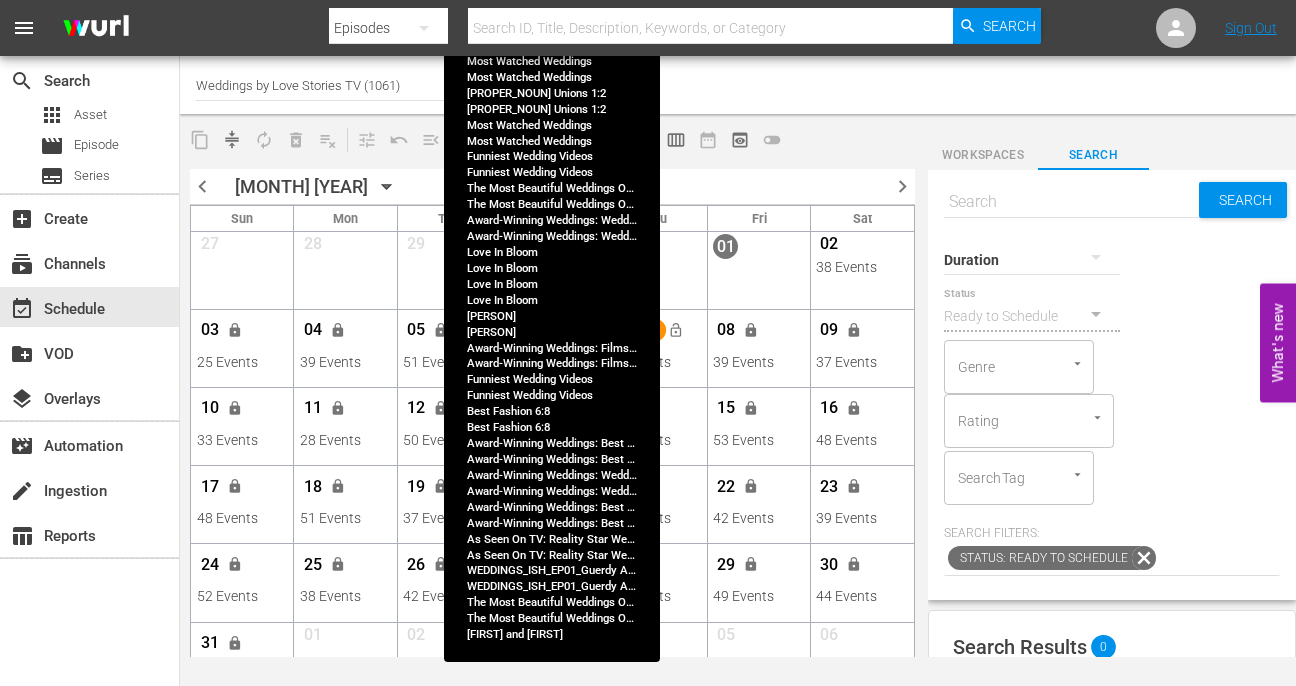 click on "38   Events" at bounding box center (552, 362) 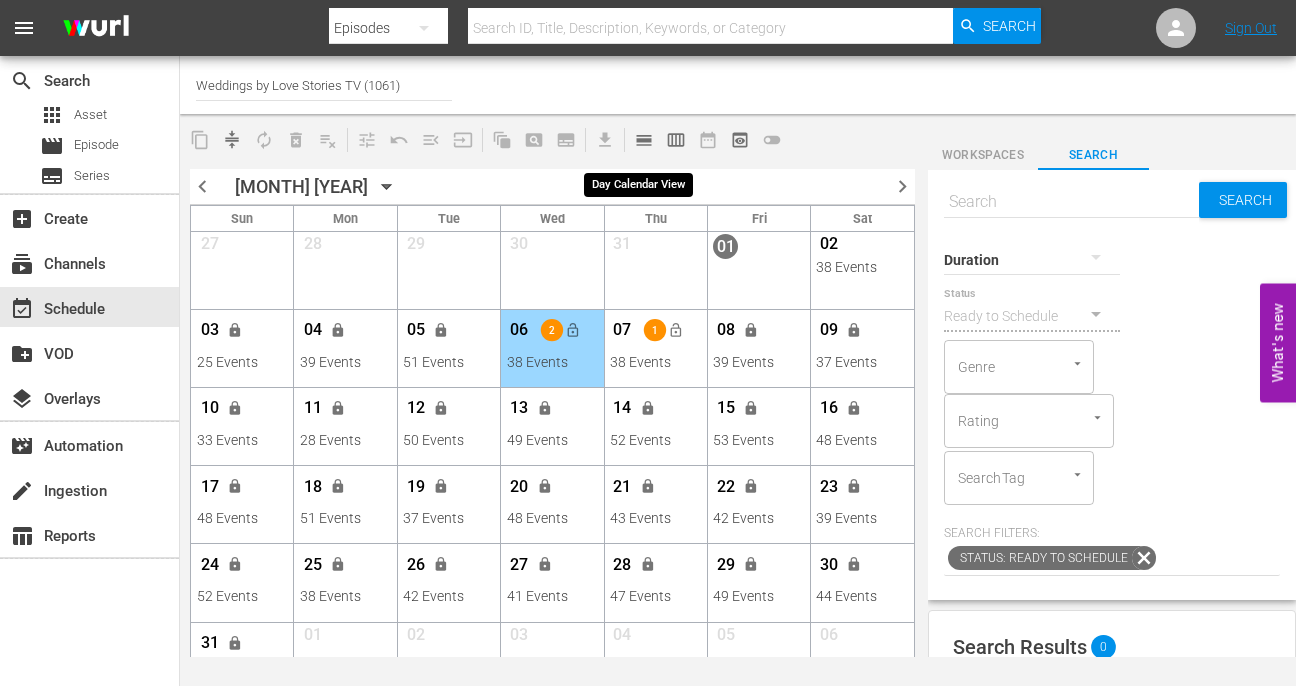 click on "calendar_view_day_outlined" at bounding box center (644, 140) 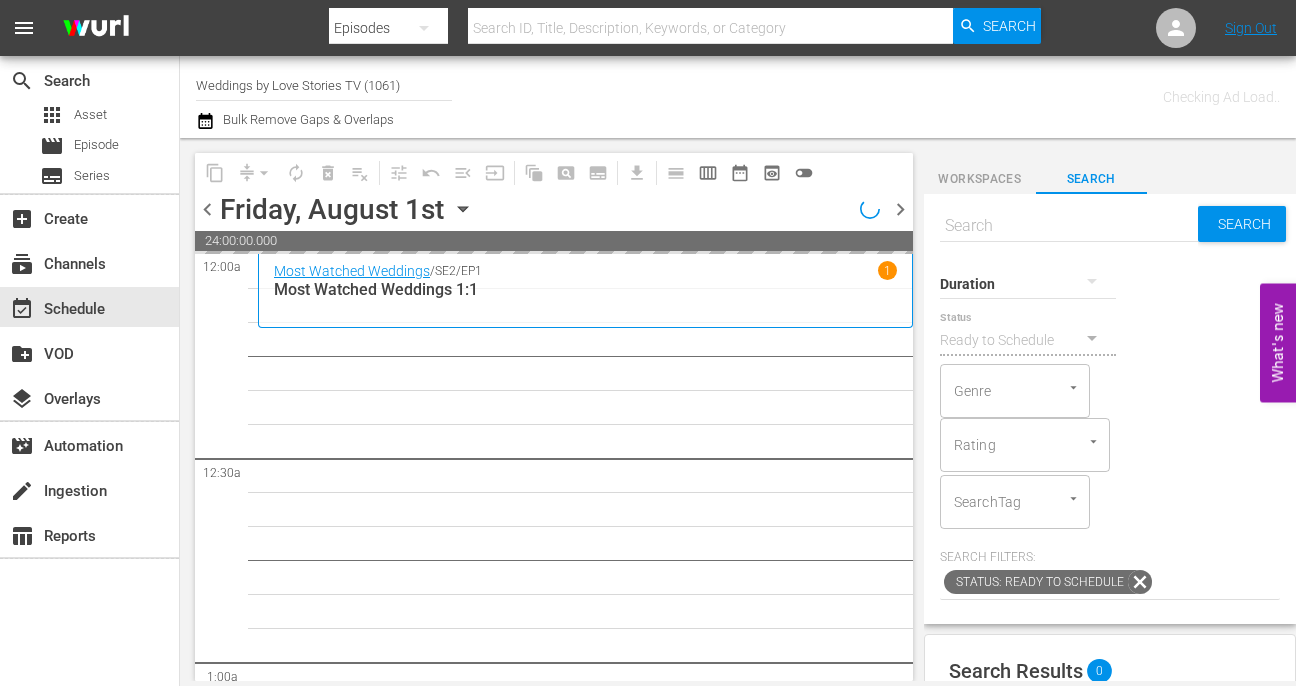 click 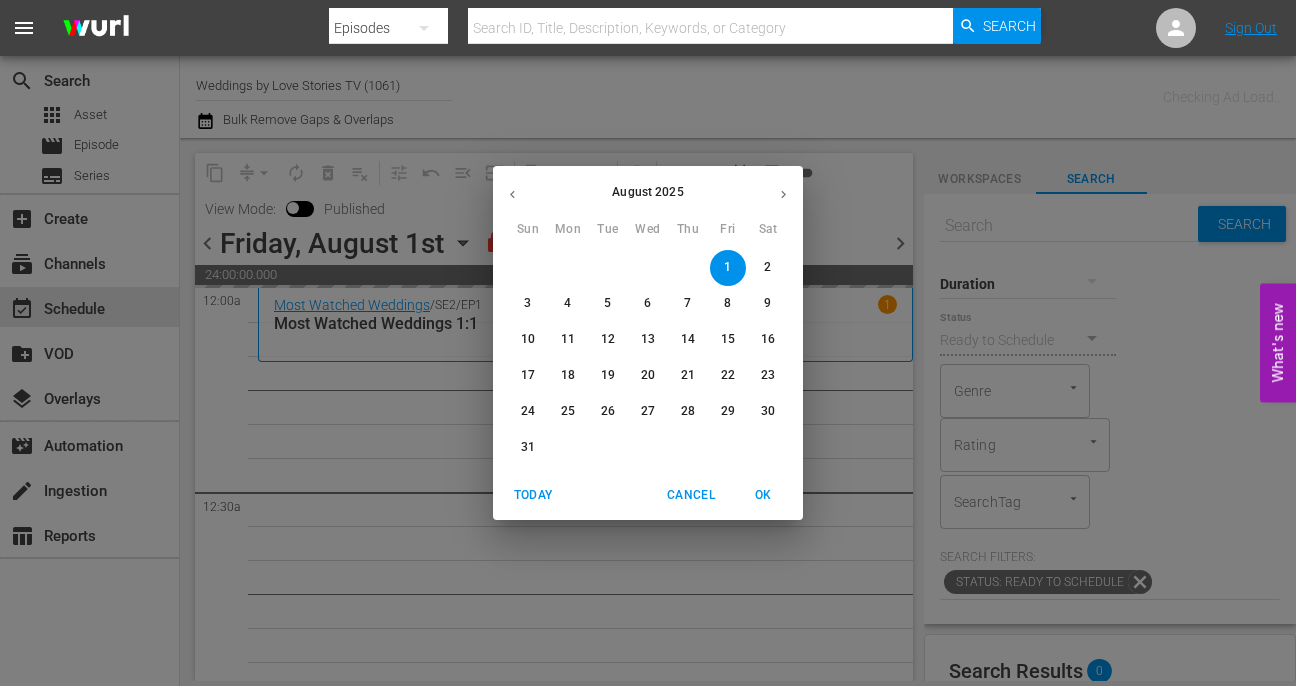 click on "6" at bounding box center [648, 303] 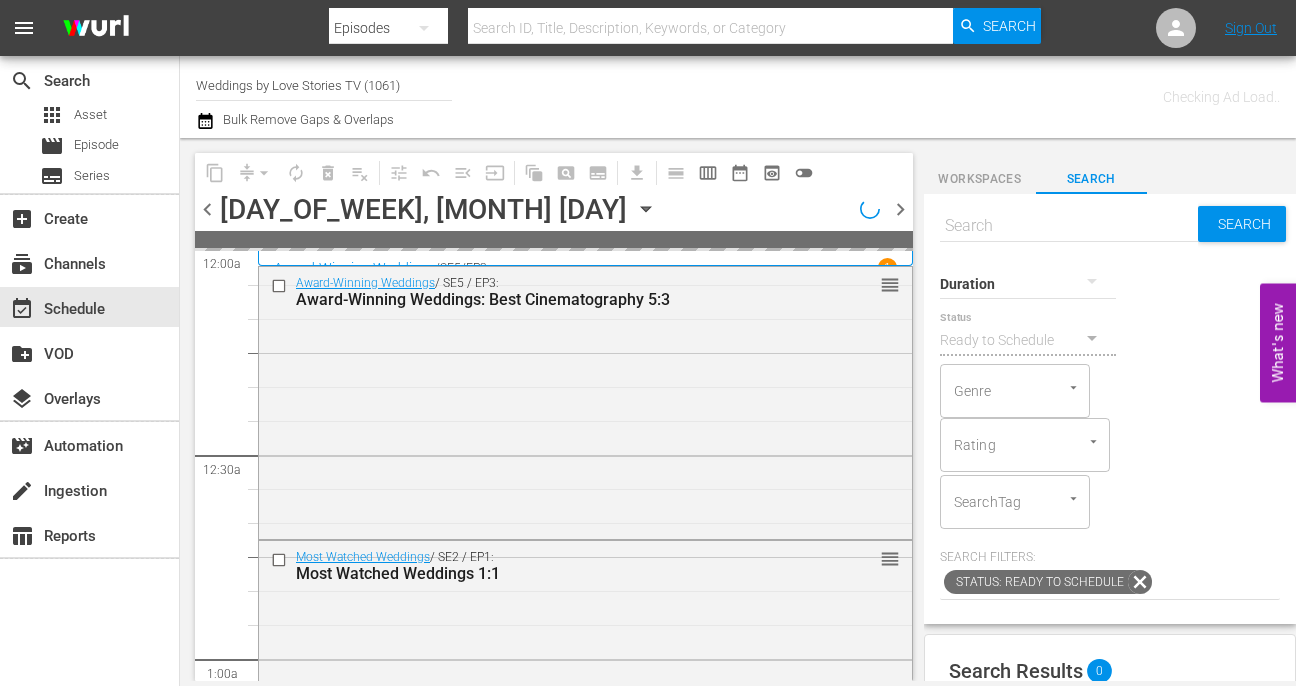 click on "6" at bounding box center [647, 303] 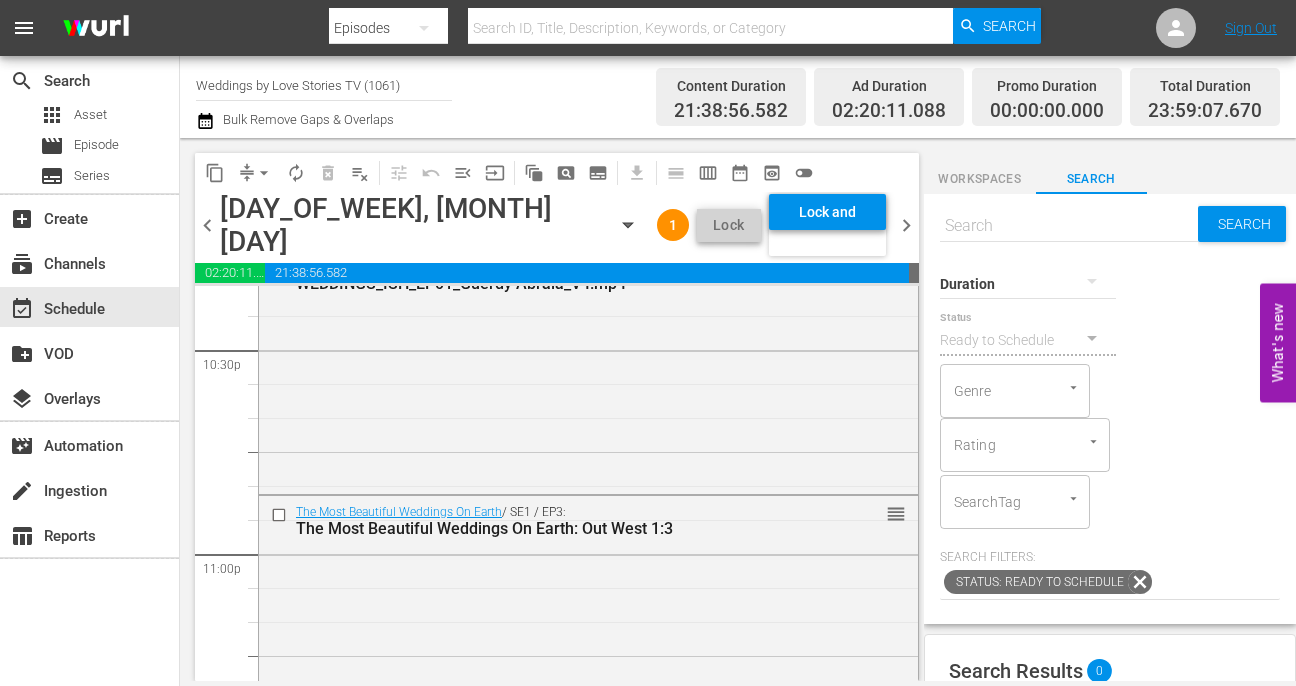 scroll, scrollTop: 9374, scrollLeft: 0, axis: vertical 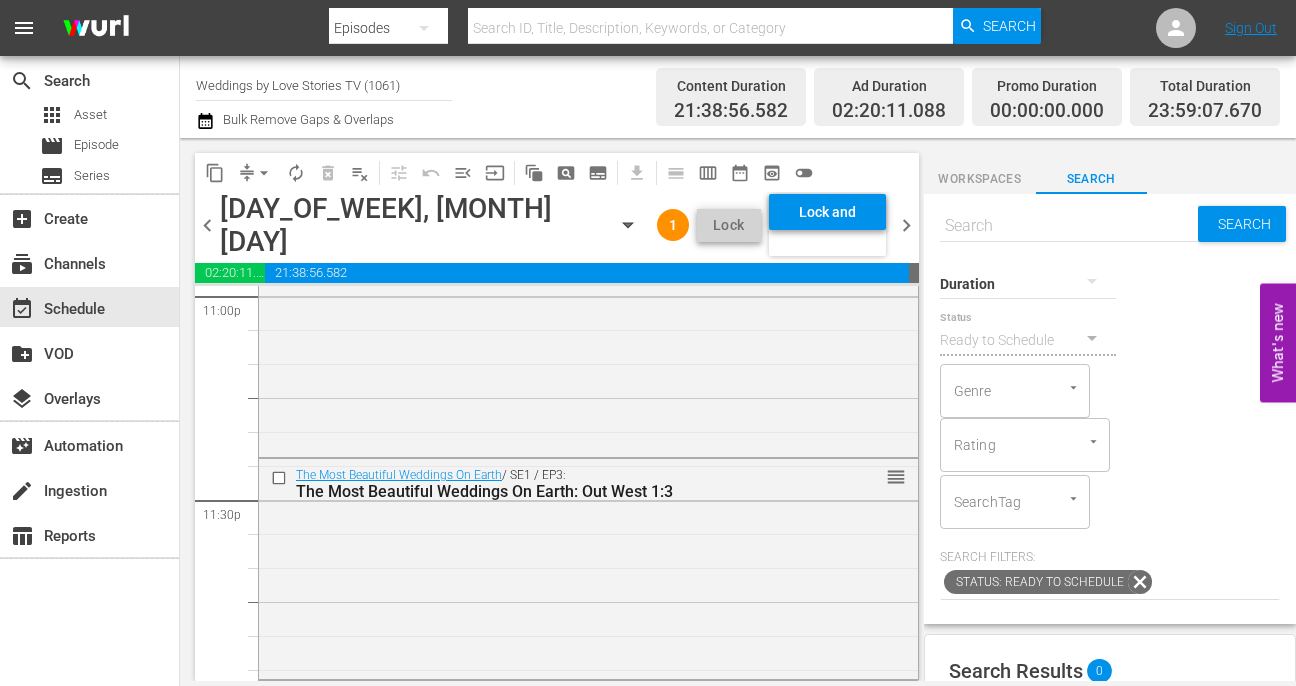 click on "12:00p" at bounding box center (557, 694) 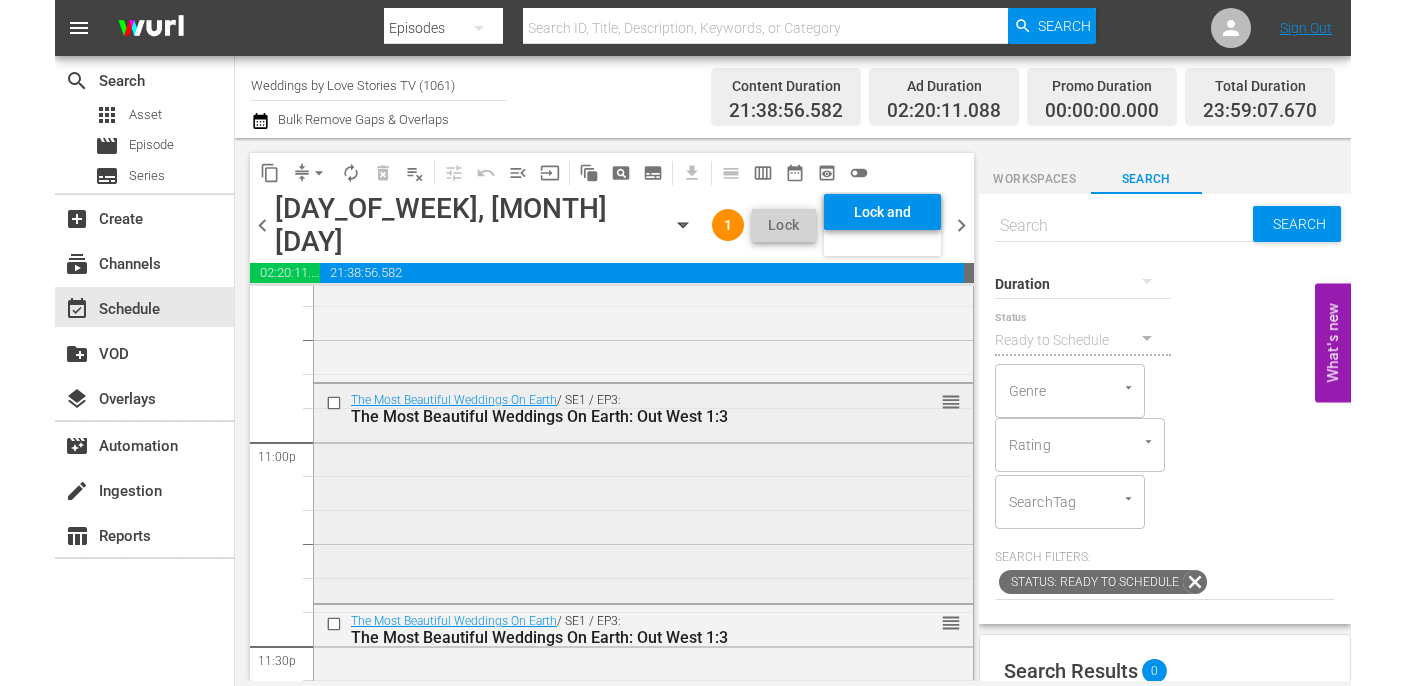 scroll, scrollTop: 9374, scrollLeft: 0, axis: vertical 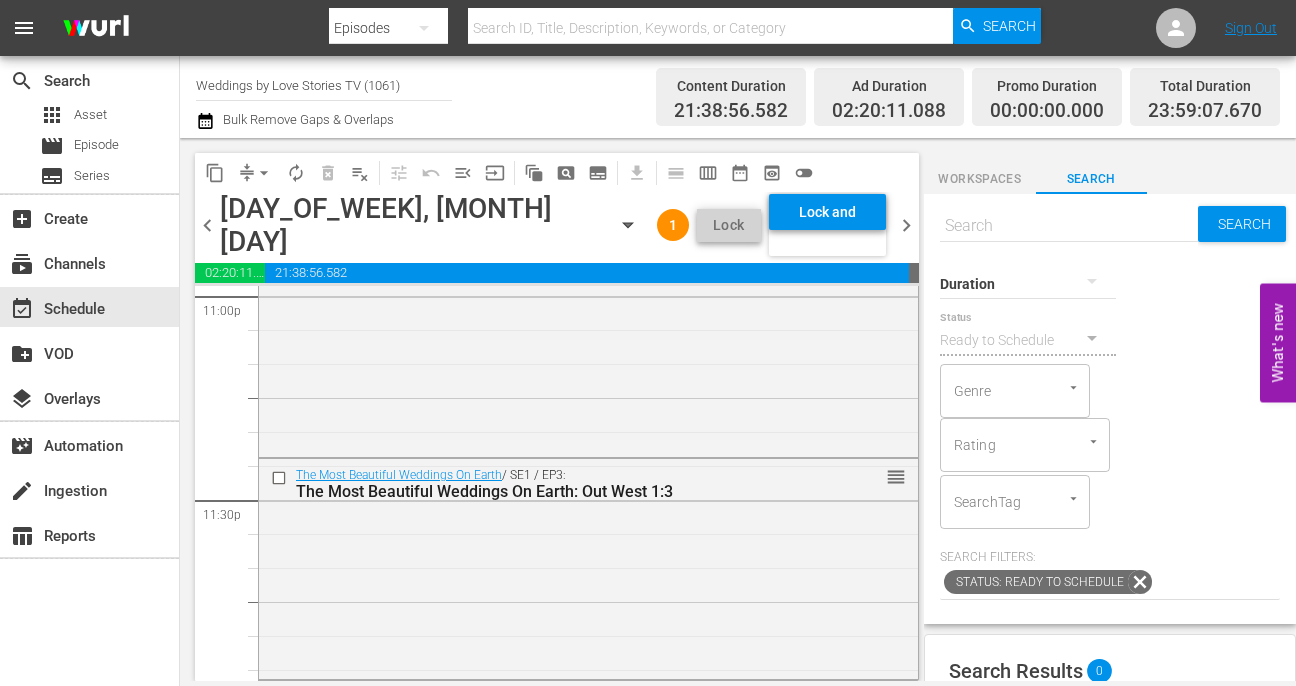 click on "12:00p" at bounding box center [557, 694] 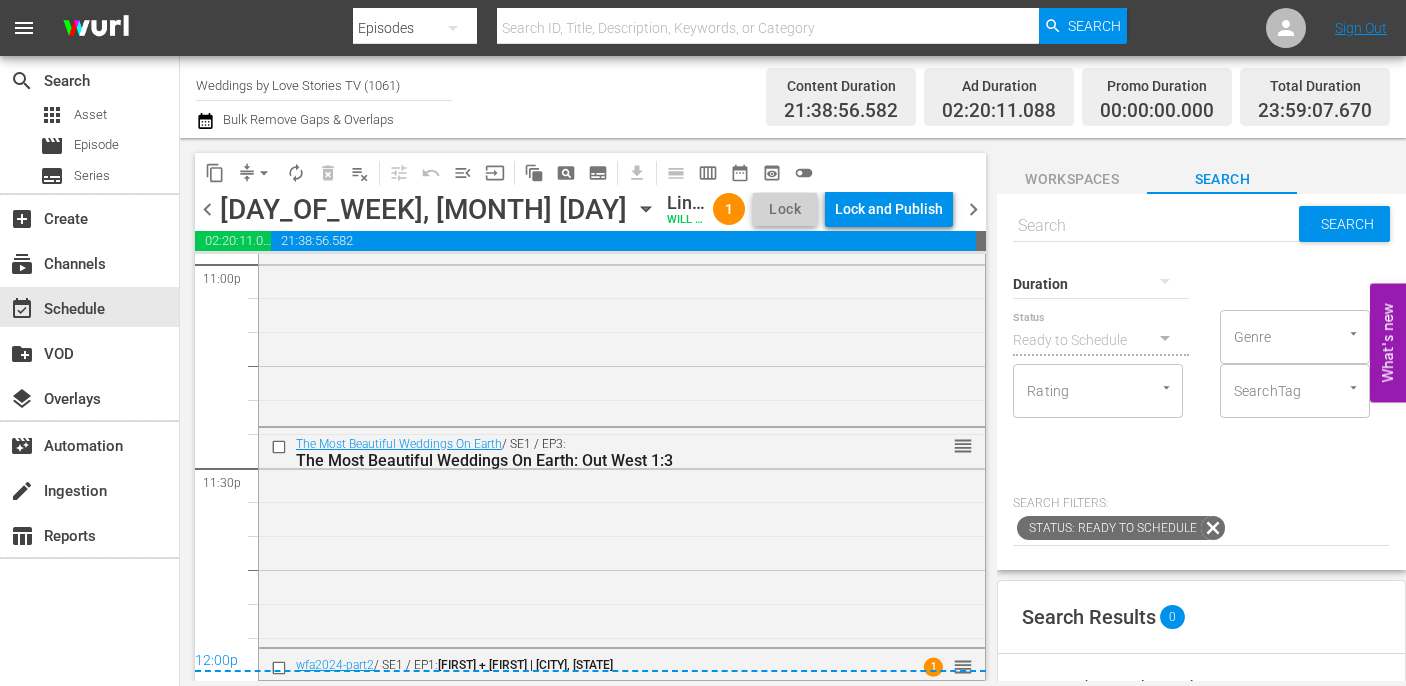 click on "12:00p" at bounding box center (590, 662) 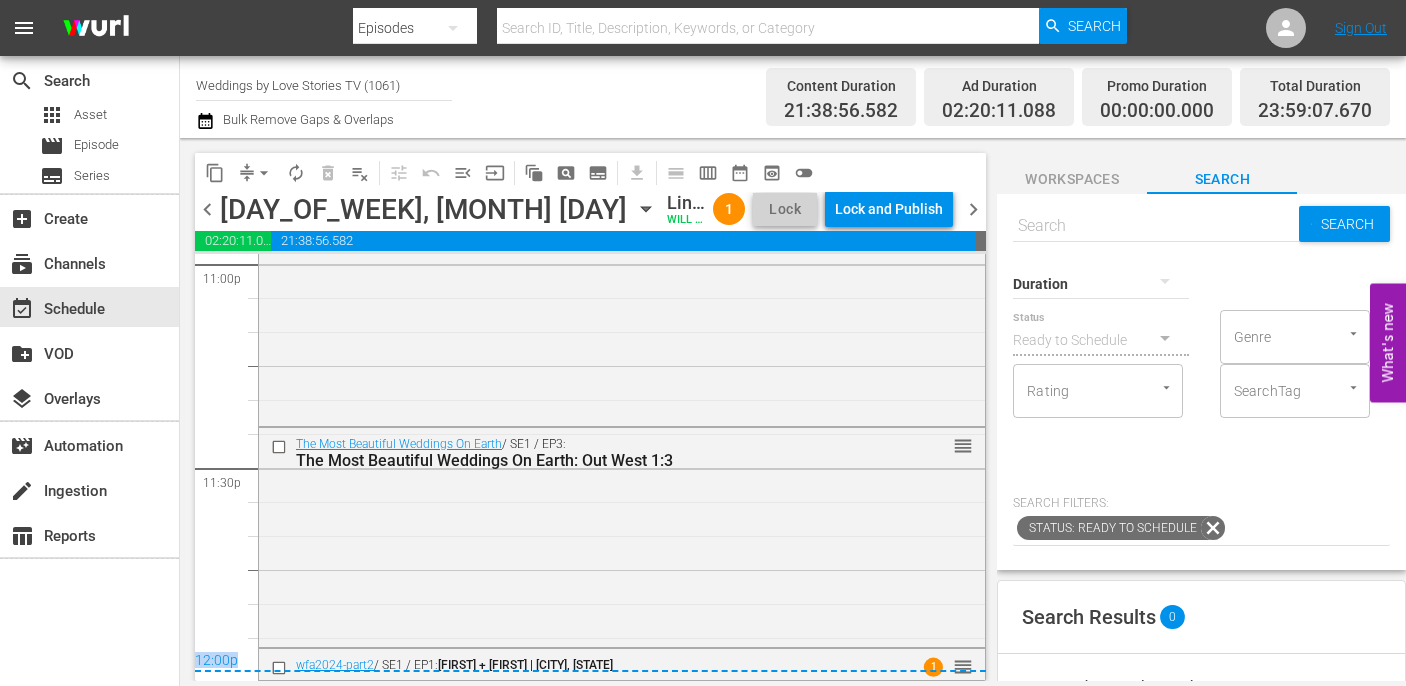 click on "12:00p" at bounding box center [590, 662] 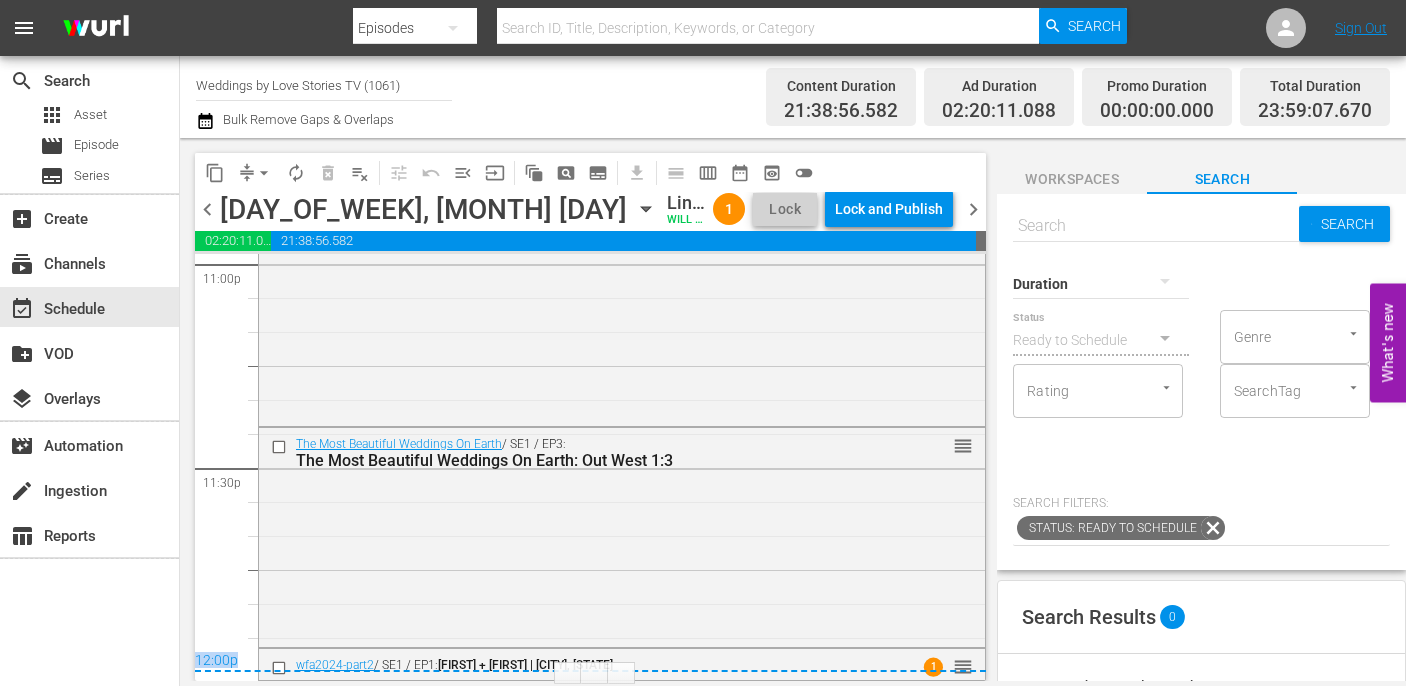 click on "12:00p" at bounding box center [590, 662] 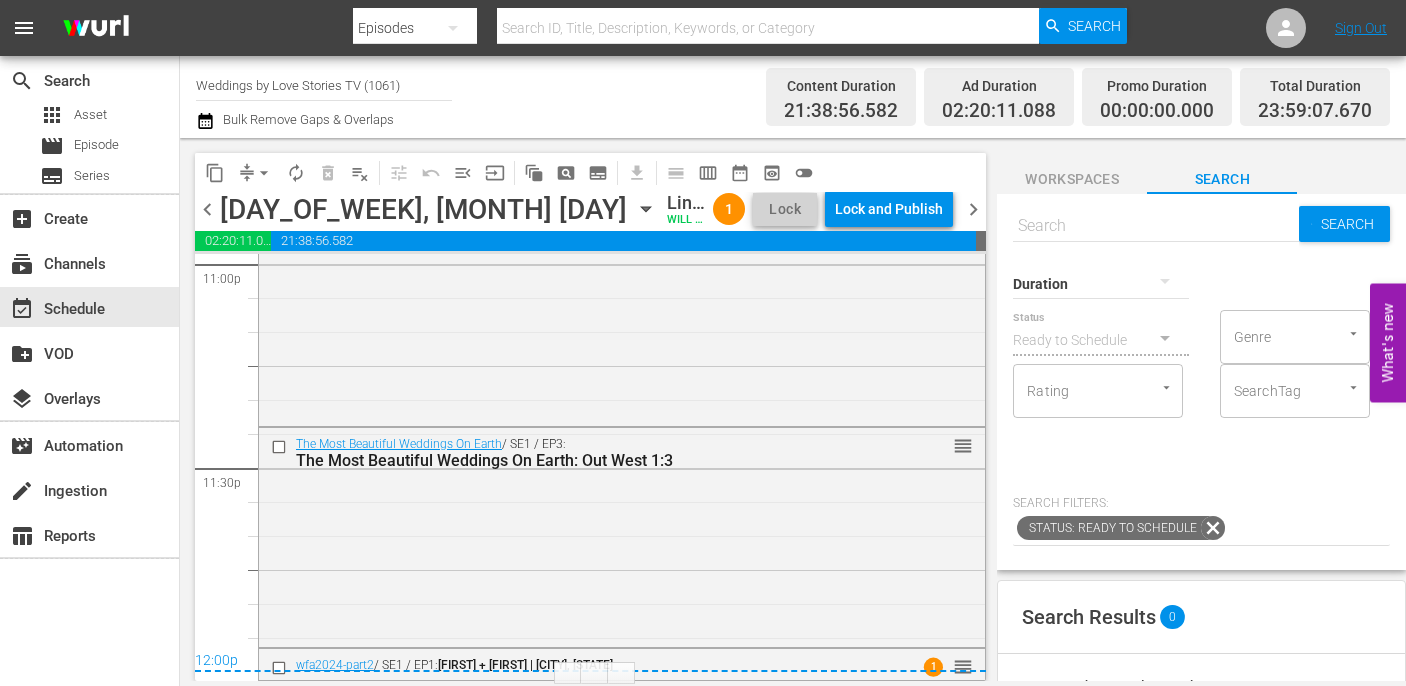 click on "12:00p" at bounding box center (590, 662) 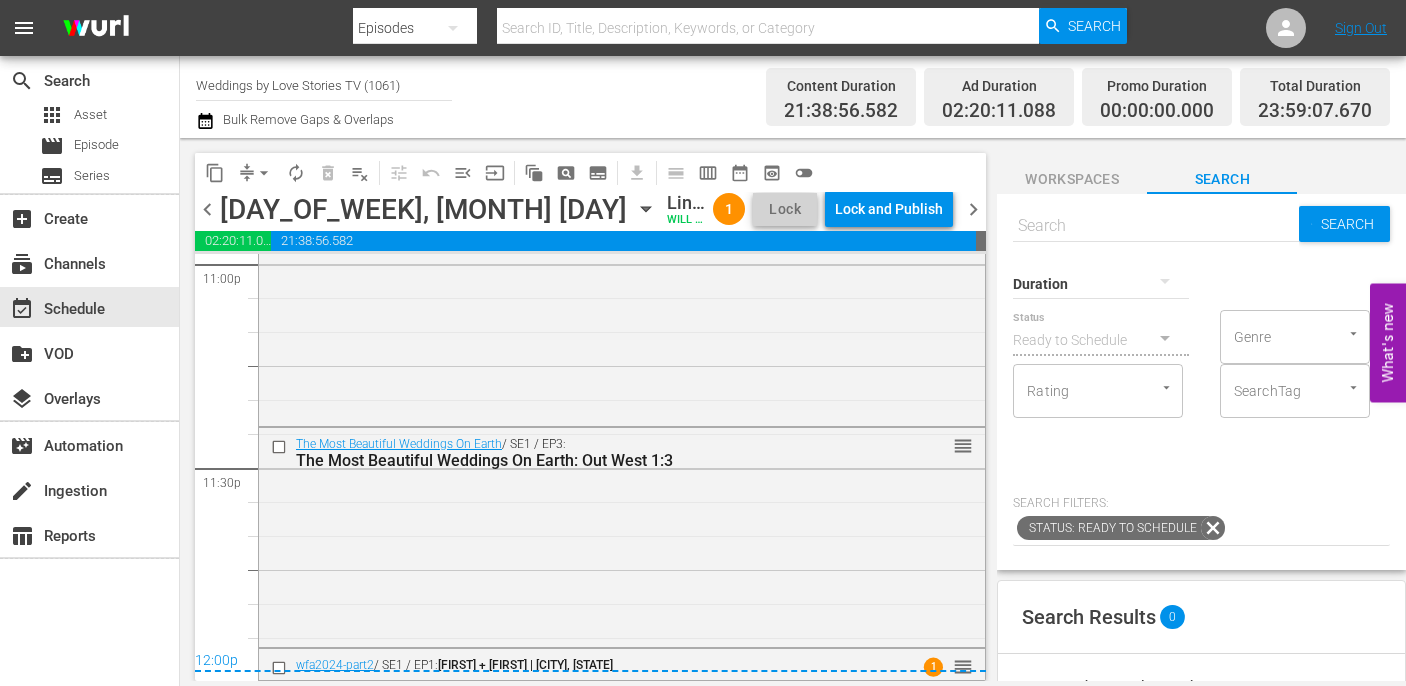 click on "12:00p" at bounding box center [590, 662] 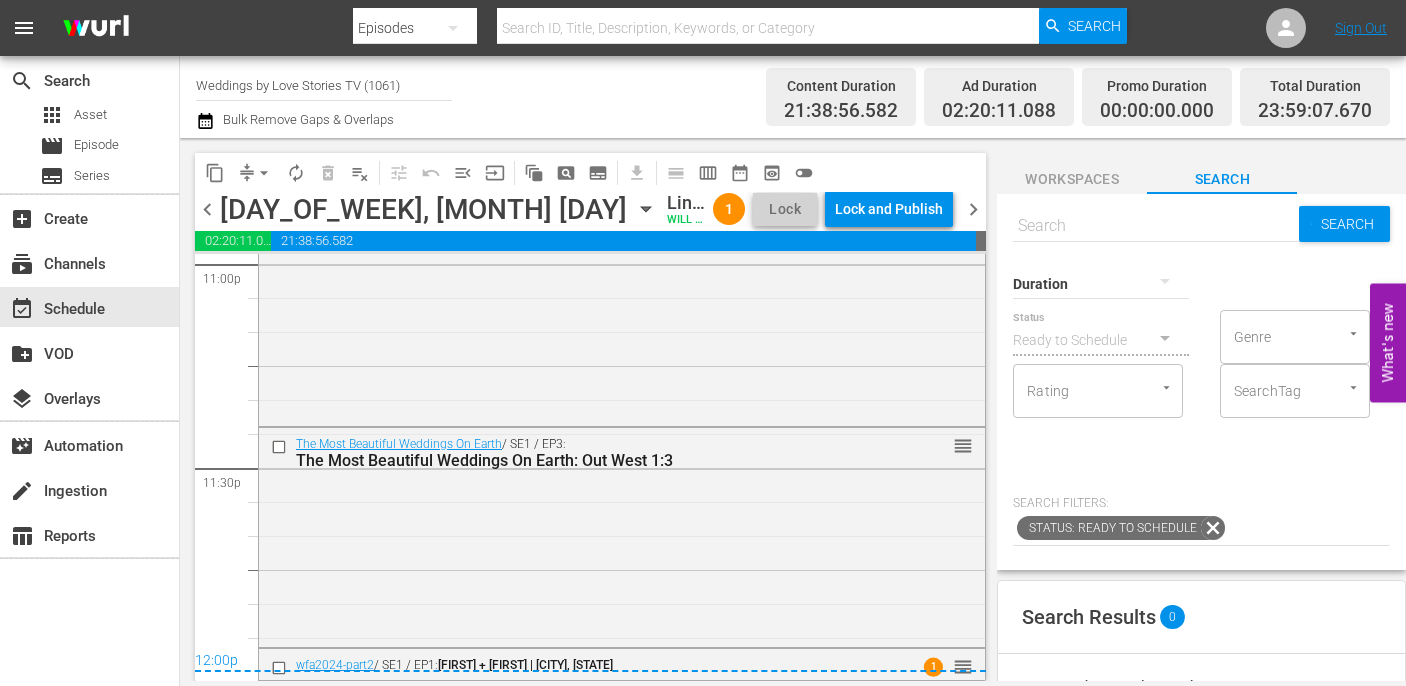 click on "12:00p" at bounding box center [590, 662] 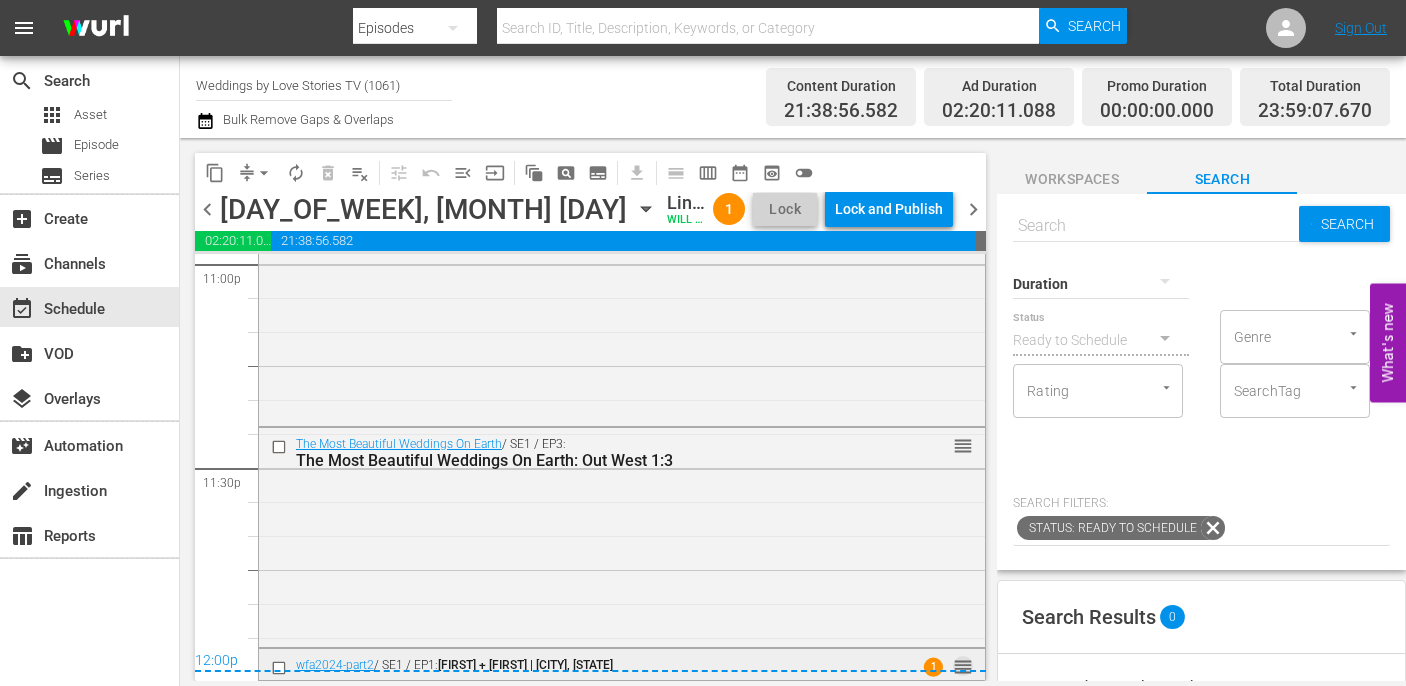 click on "reorder" at bounding box center (963, 667) 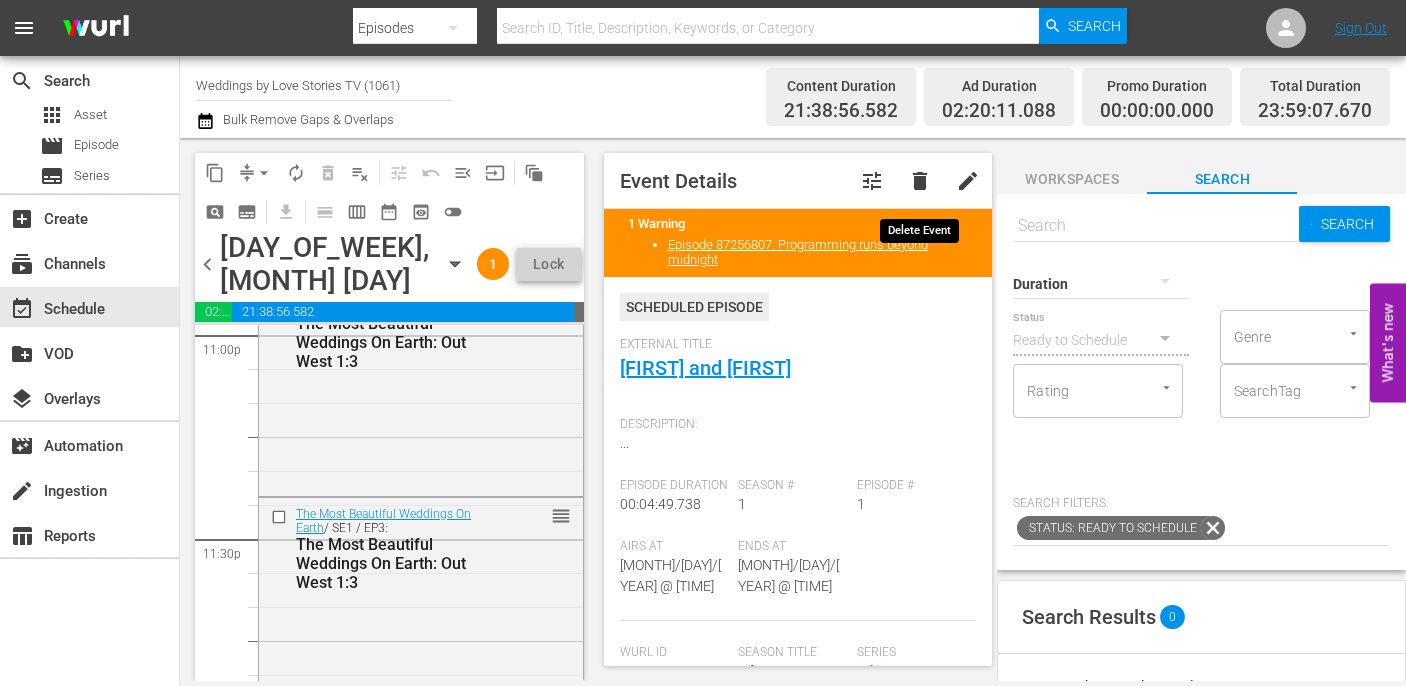 click on "delete" at bounding box center (920, 181) 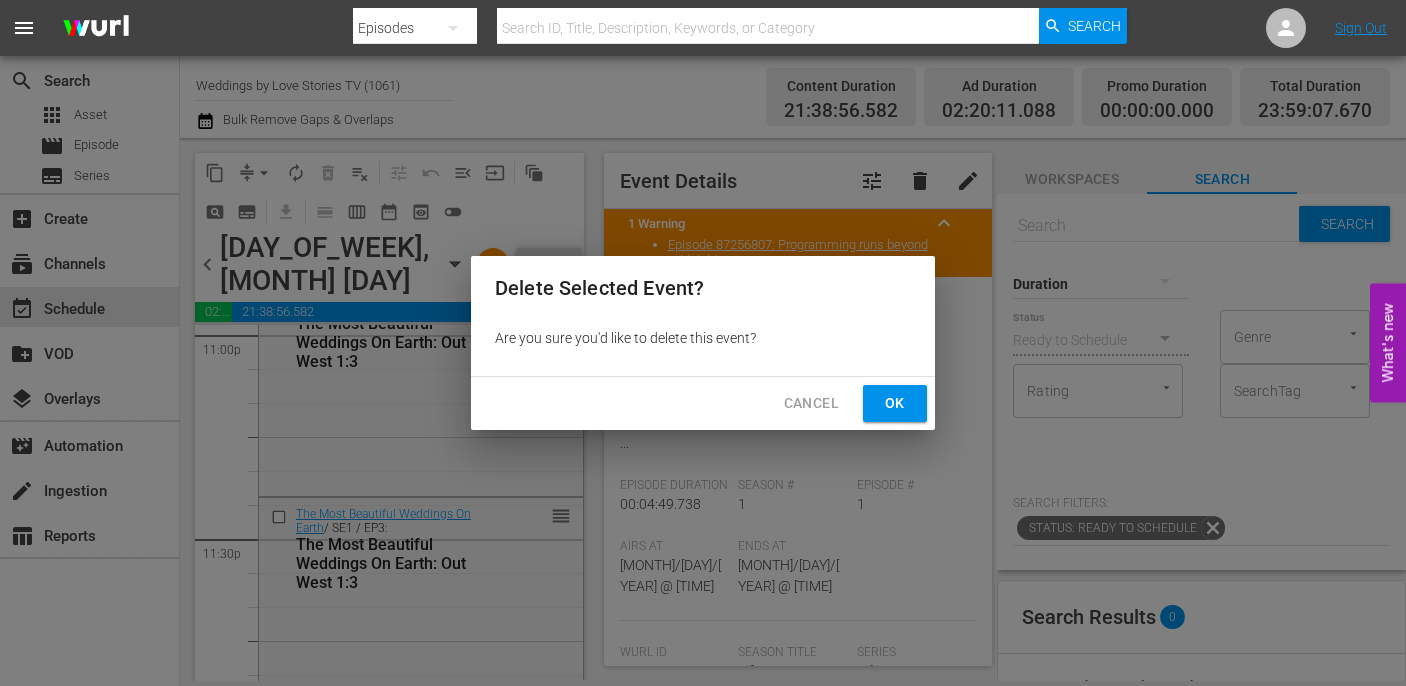 click on "Ok" at bounding box center (895, 403) 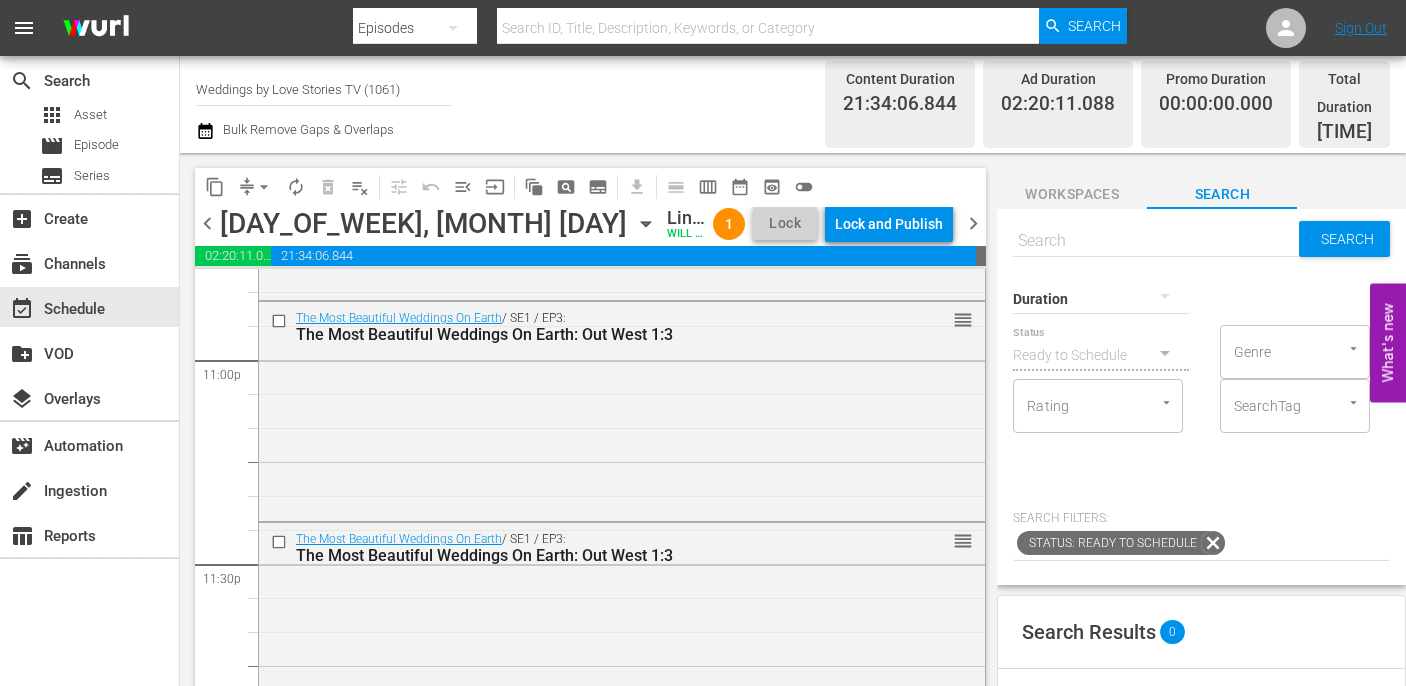 scroll, scrollTop: 9365, scrollLeft: 0, axis: vertical 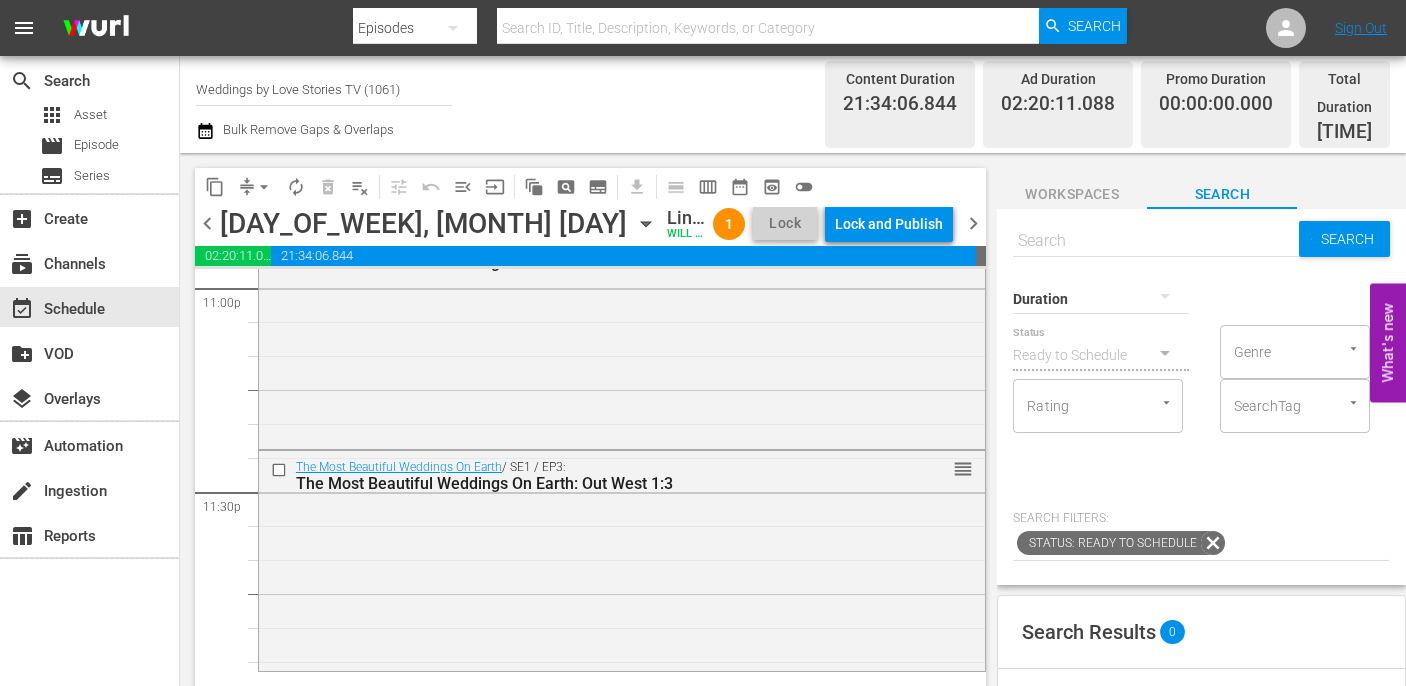 click at bounding box center (1156, 241) 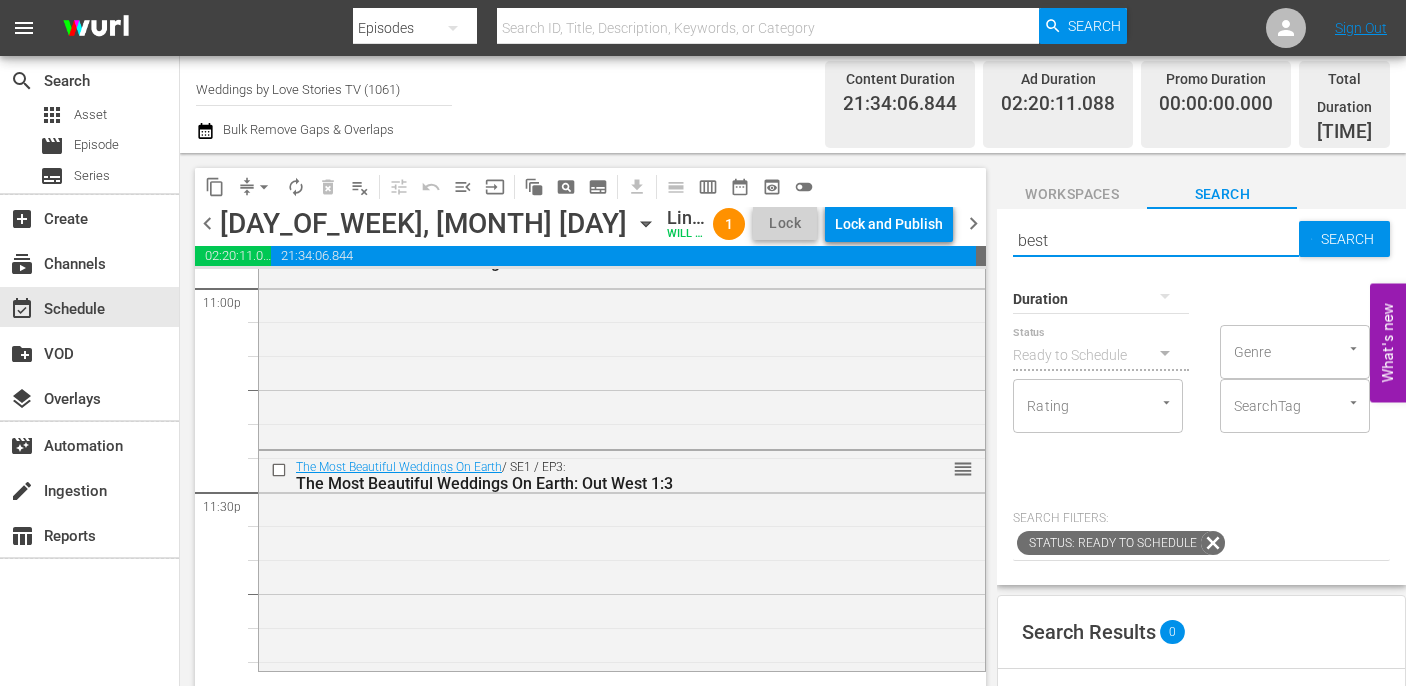 type on "best" 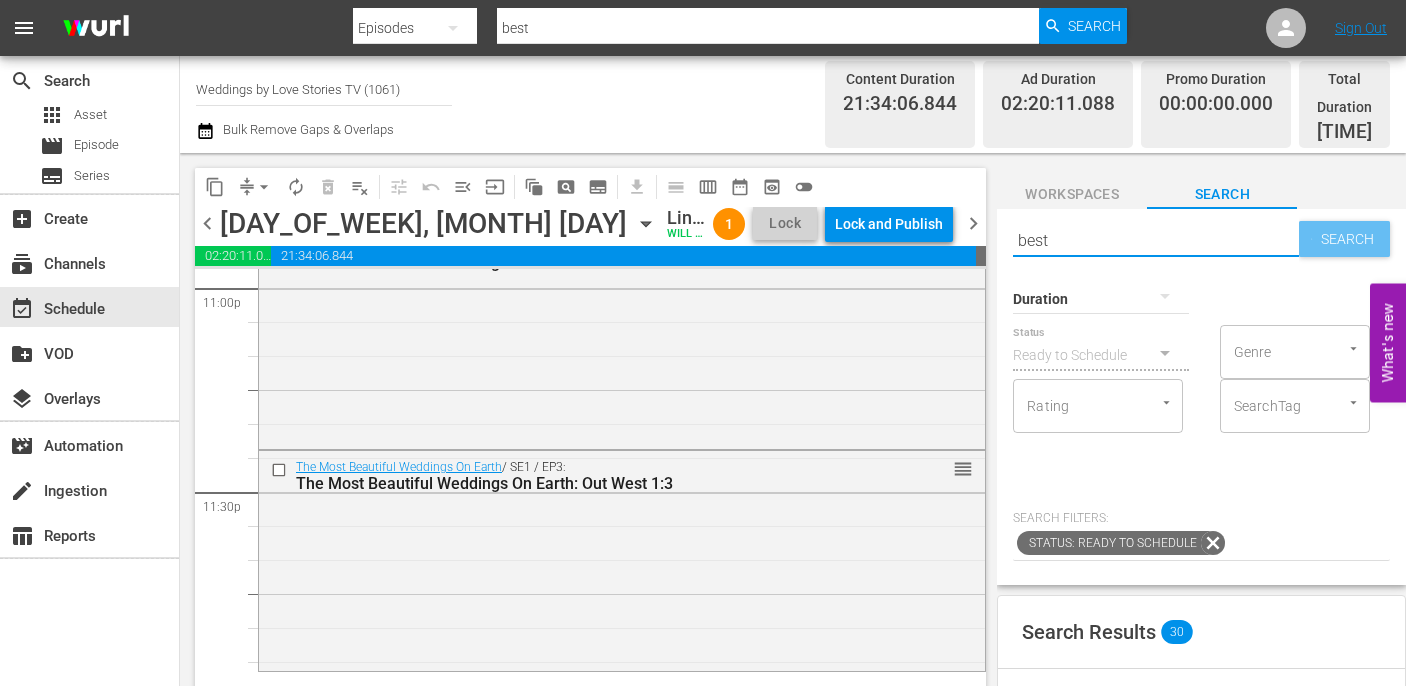 click on "Search" at bounding box center [1351, 239] 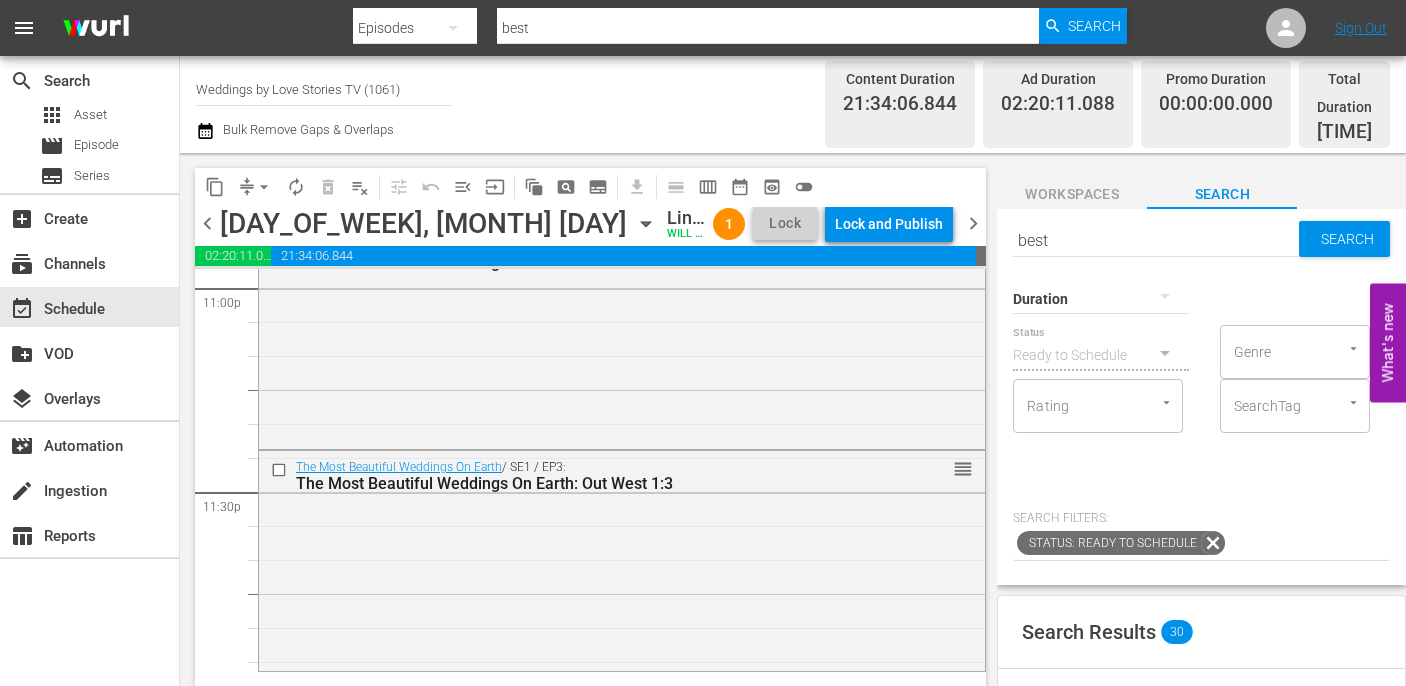click on "best" at bounding box center (1156, 241) 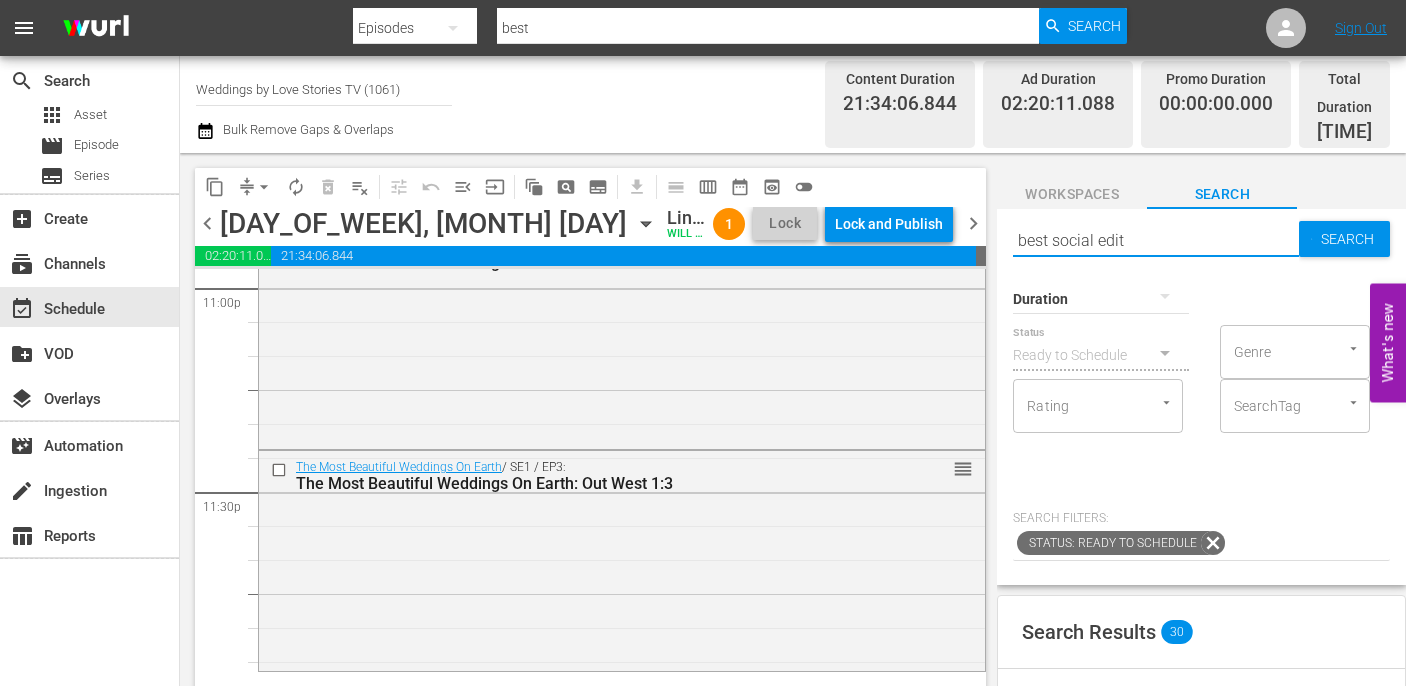 type on "best social edit" 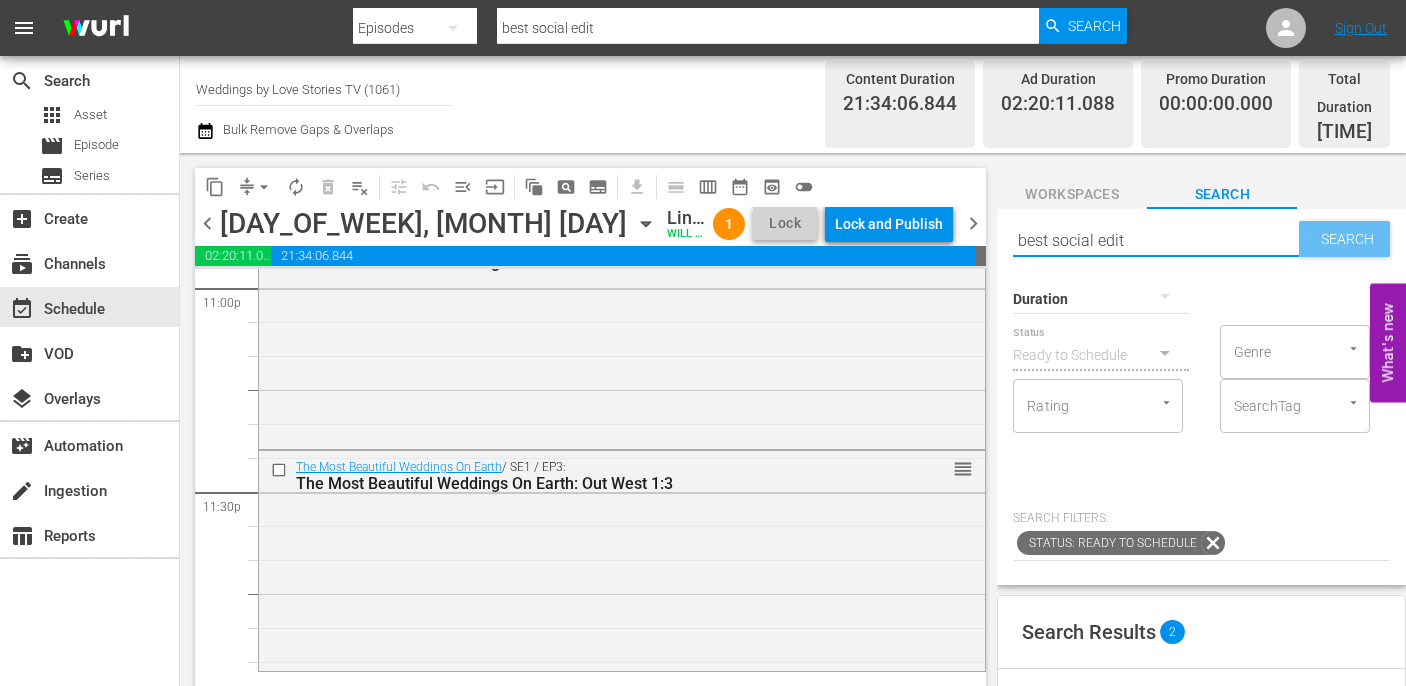 click on "Search" at bounding box center (1351, 239) 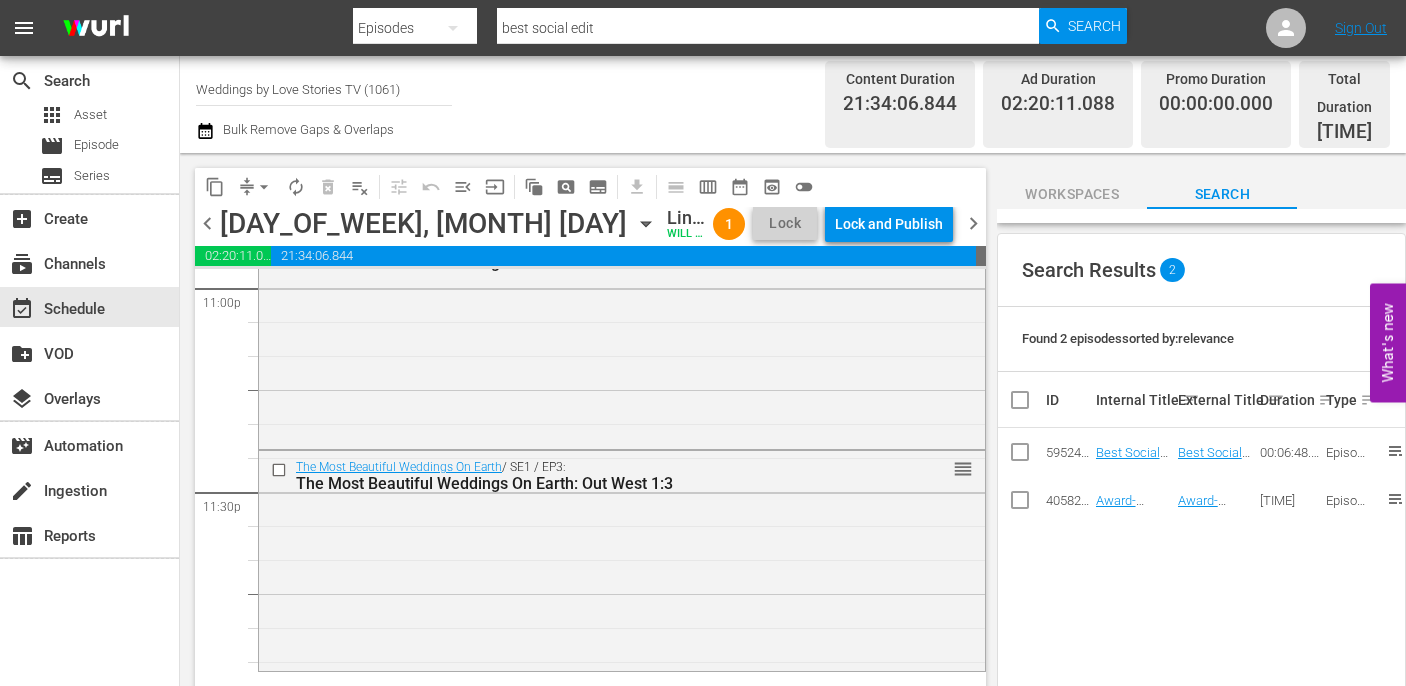 scroll, scrollTop: 365, scrollLeft: 0, axis: vertical 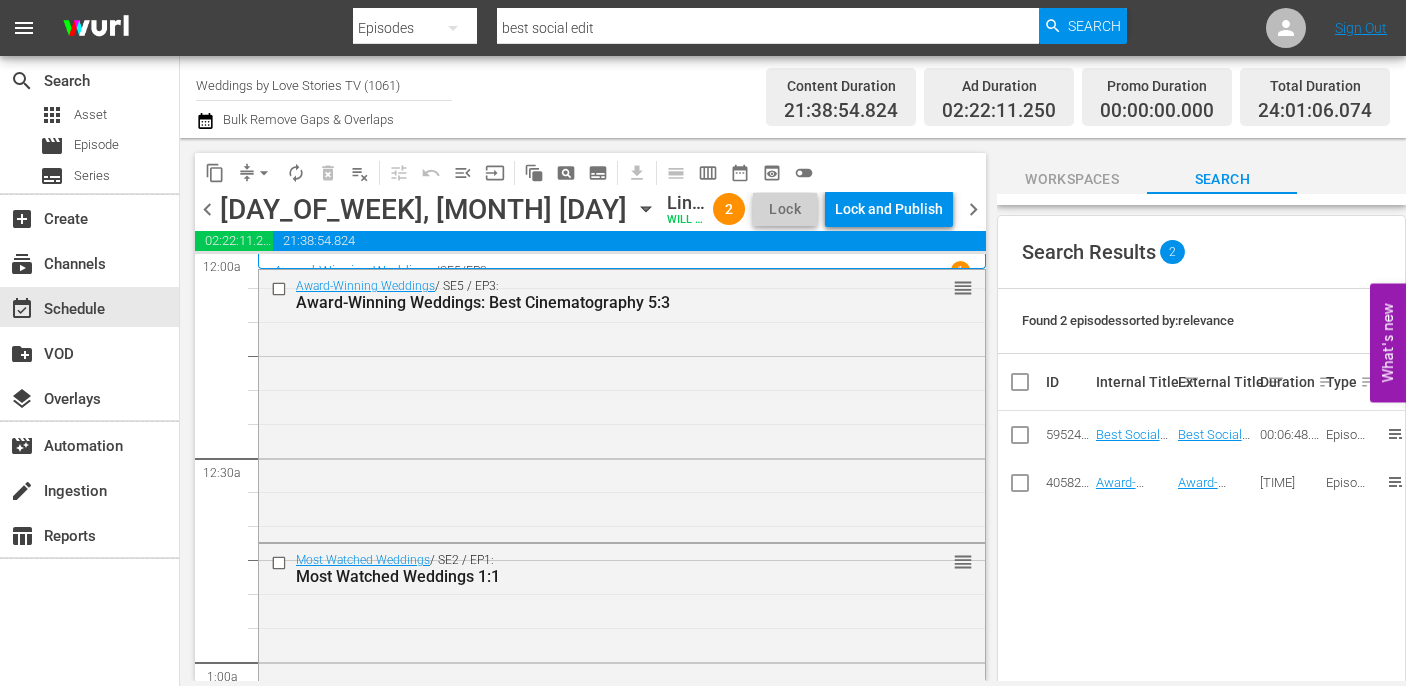 click on "Award-Winning Weddings   /    SE5  /    EP3 1 Award-Winning Weddings: Best Cinematography 5:3" at bounding box center [622, 261] 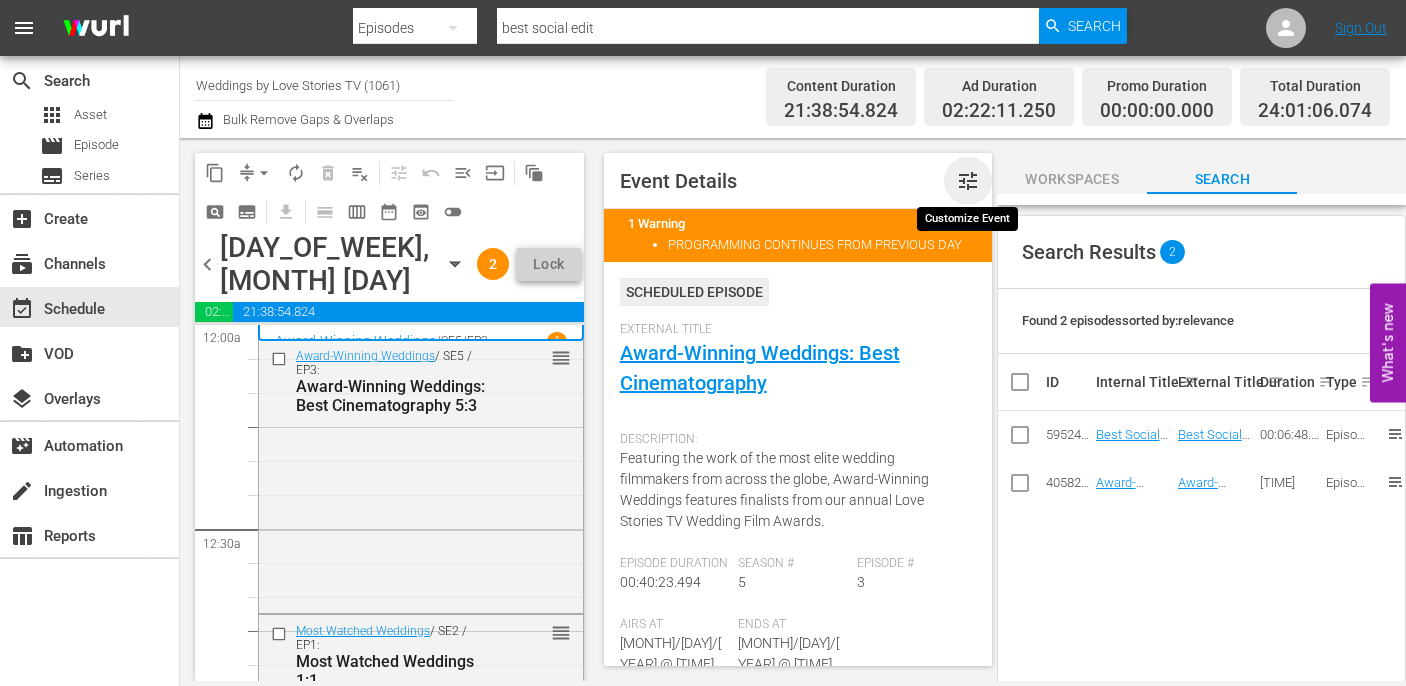 click on "tune" at bounding box center [968, 181] 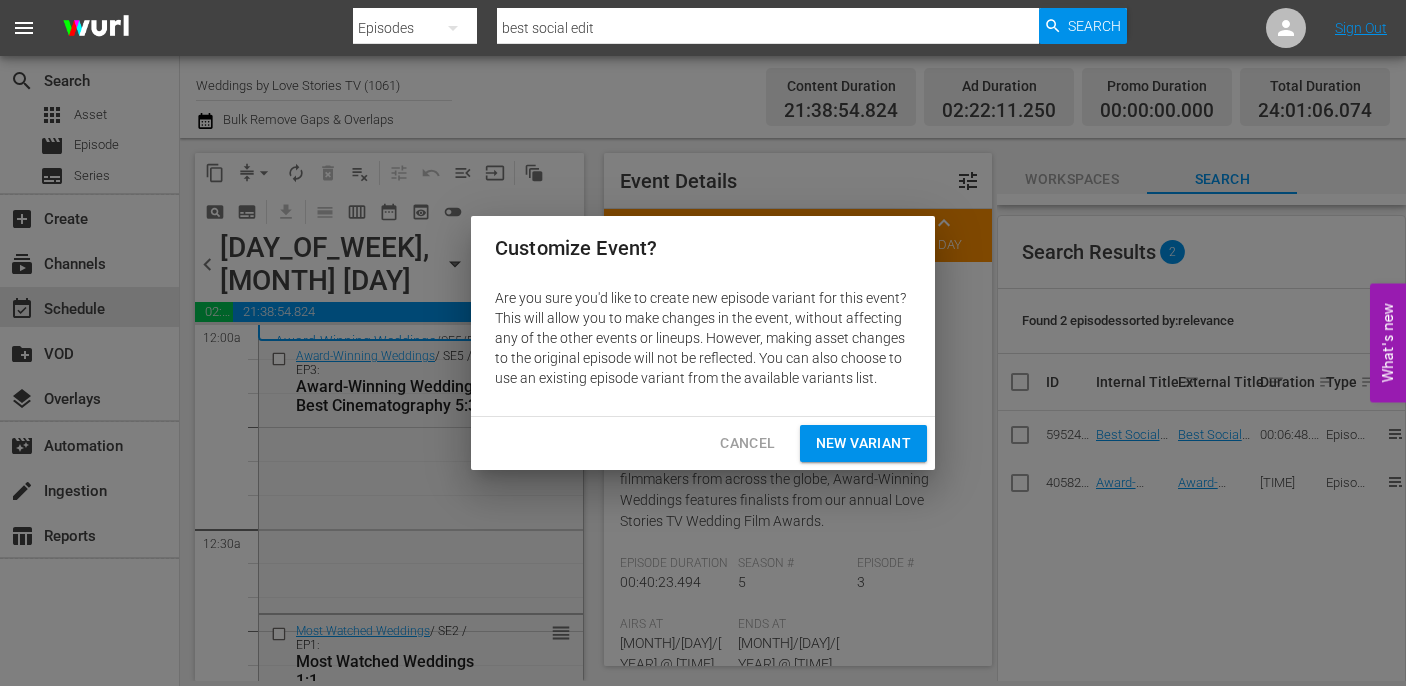 click on "Customize Event? Are you sure you'd like to create new episode variant for this event? This will allow you to make changes in the event, without affecting any of the other events or lineups.  However, making asset changes to the original episode will not be reflected. You can also choose to use an existing episode variant from the available variants list.  Cancel New Variant" at bounding box center [703, 343] 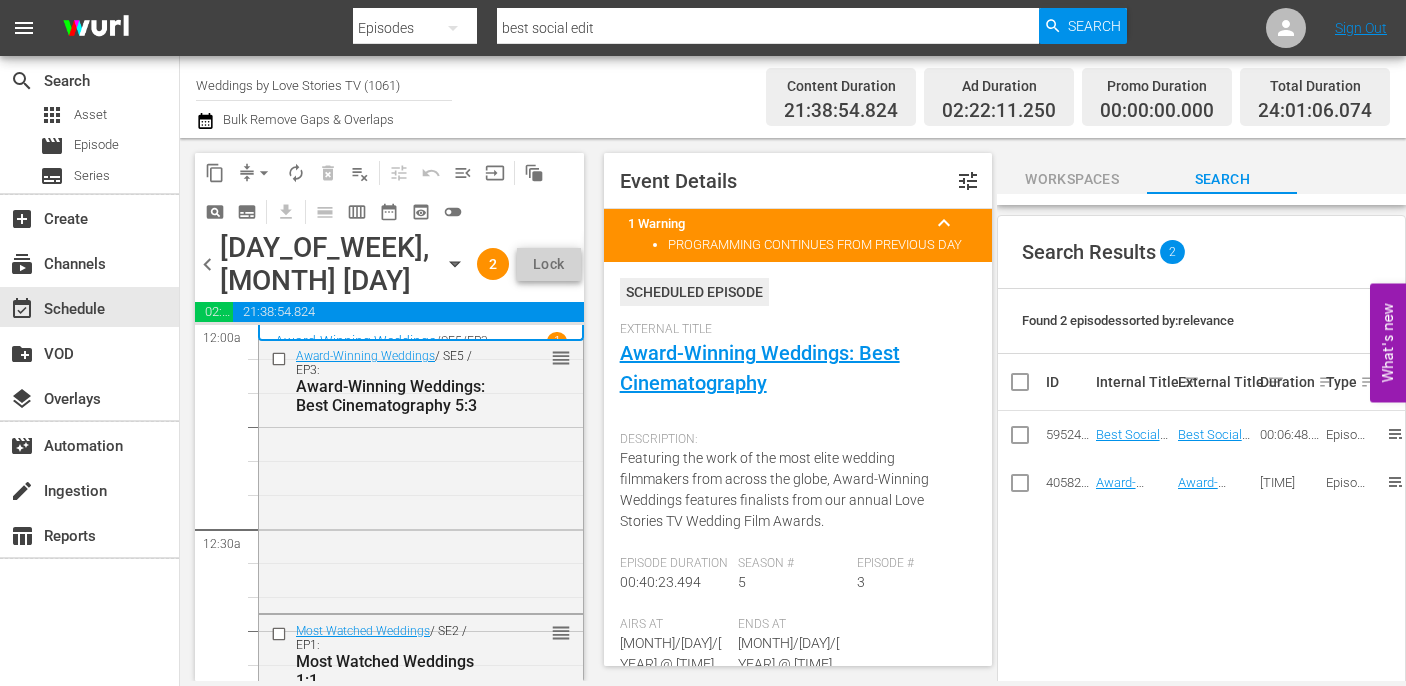 click on "[DAY_OF_WEEK], [MONTH] [DAY]" at bounding box center (331, 264) 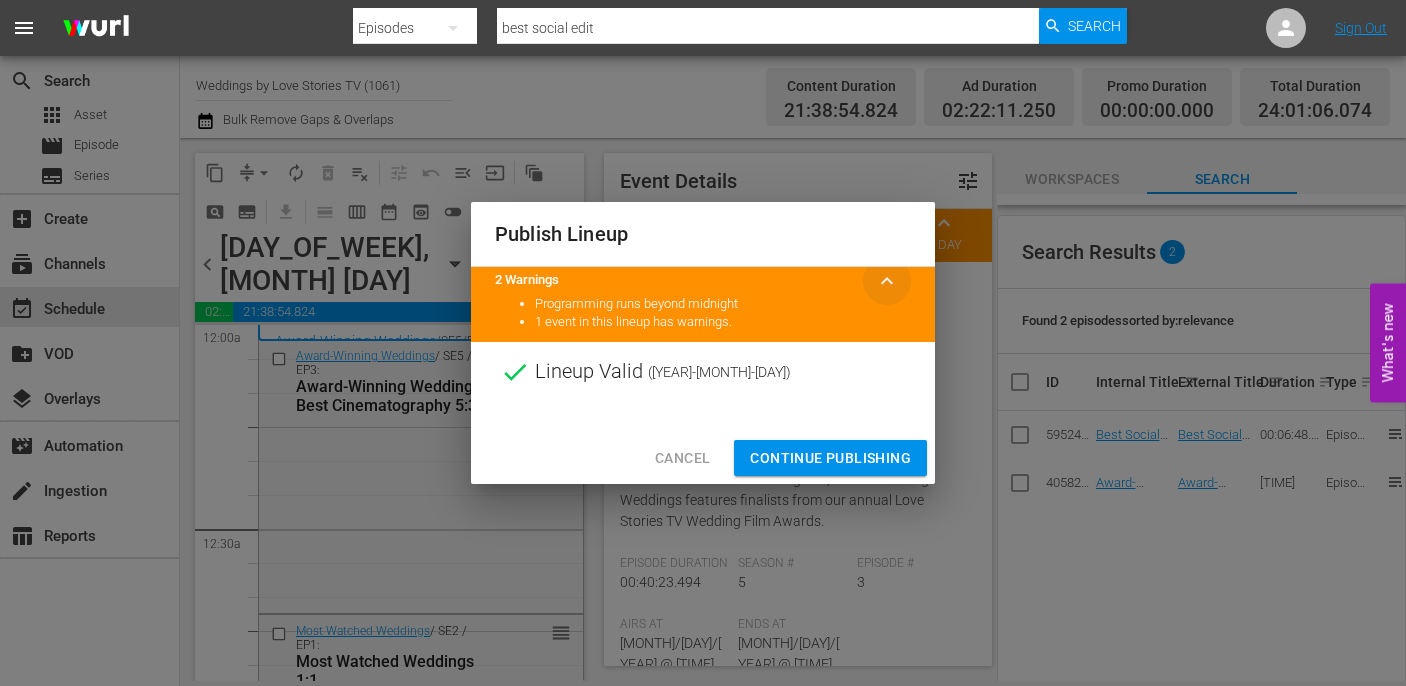 click on "keyboard_arrow_up" at bounding box center [887, 281] 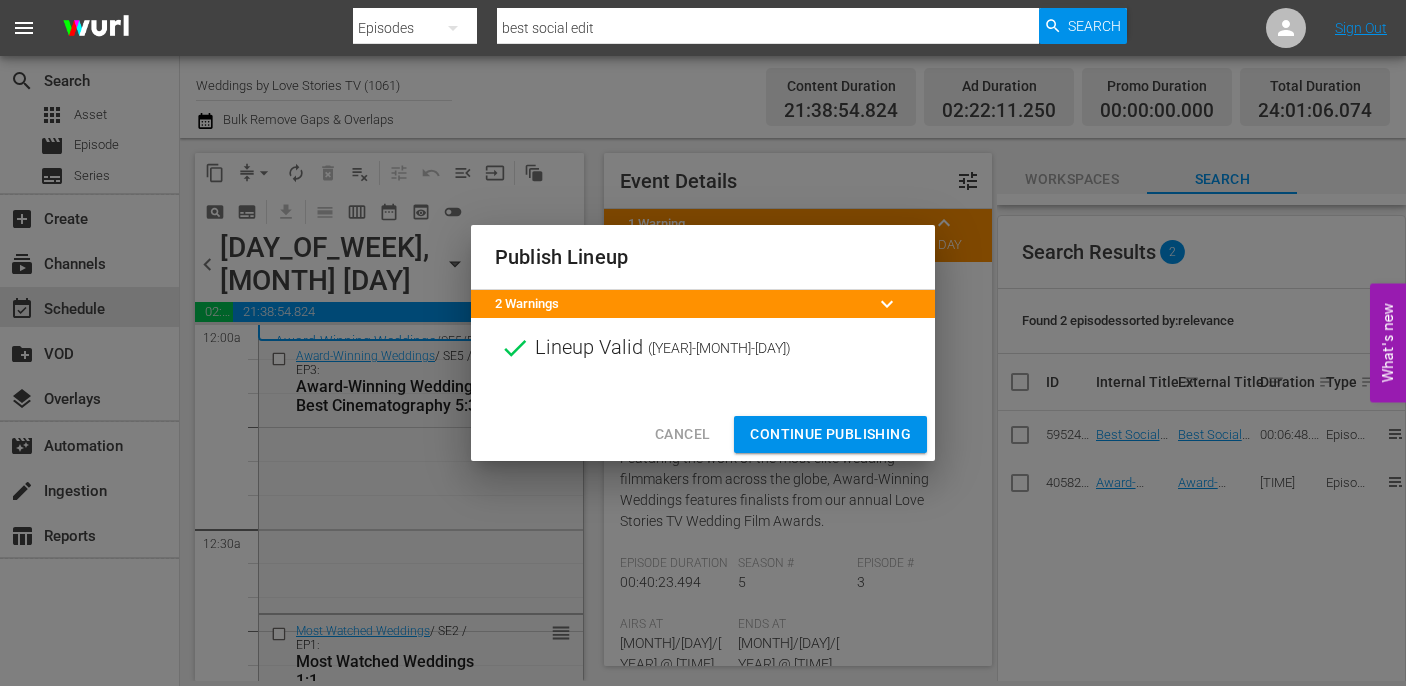 click on "Publish Lineup" at bounding box center (703, 257) 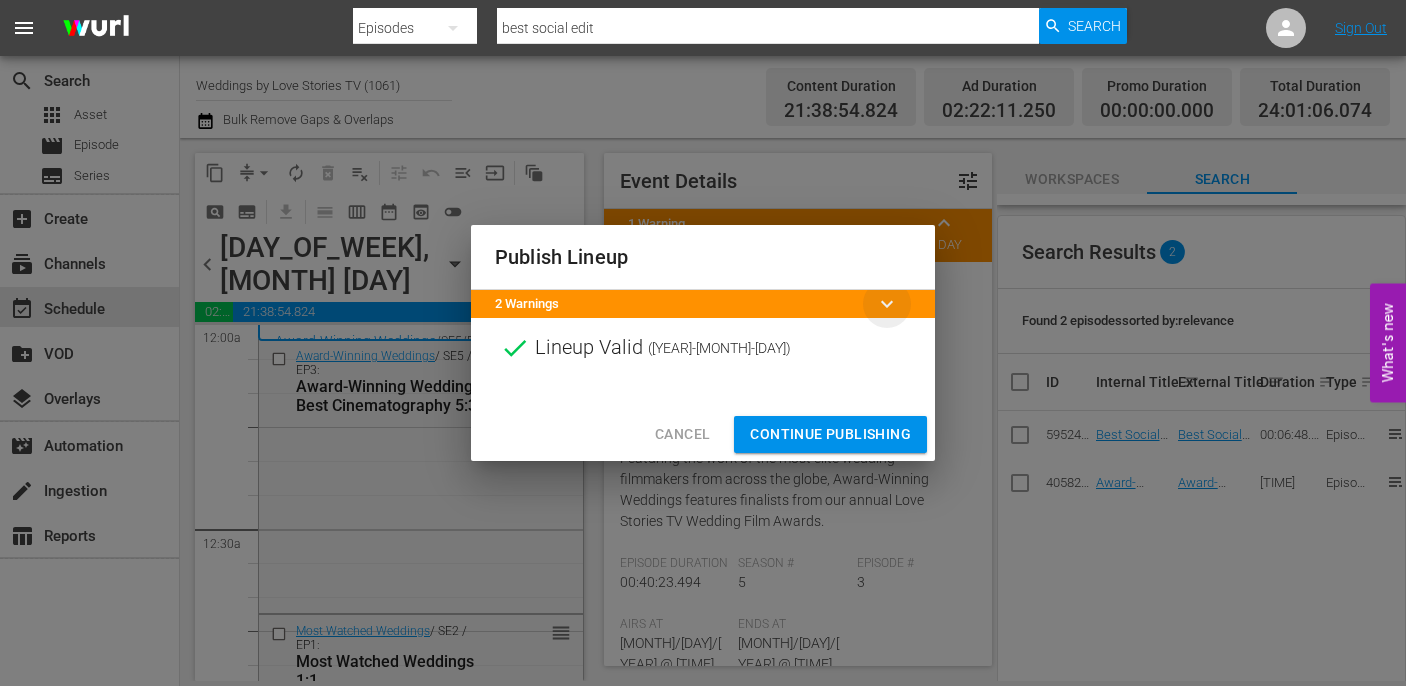 click on "keyboard_arrow_down" at bounding box center [887, 304] 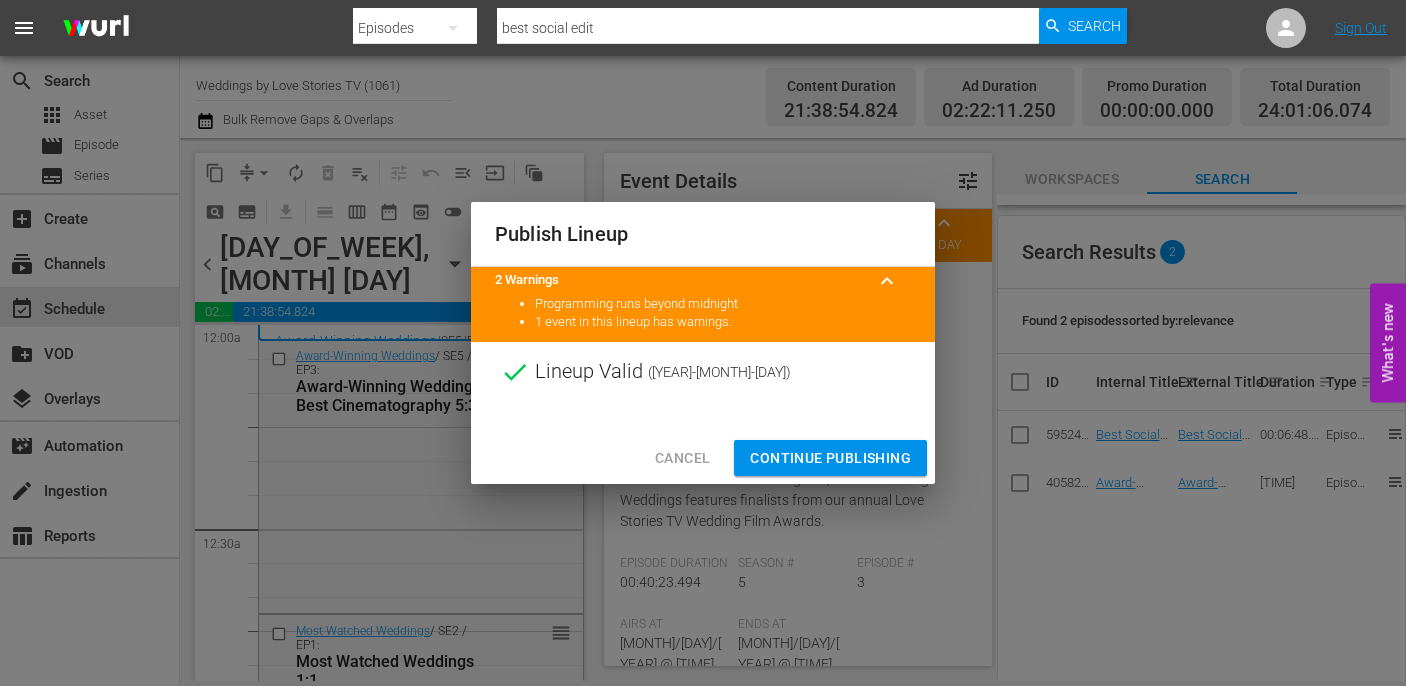 click on "Cancel Continue Publishing" at bounding box center (703, 458) 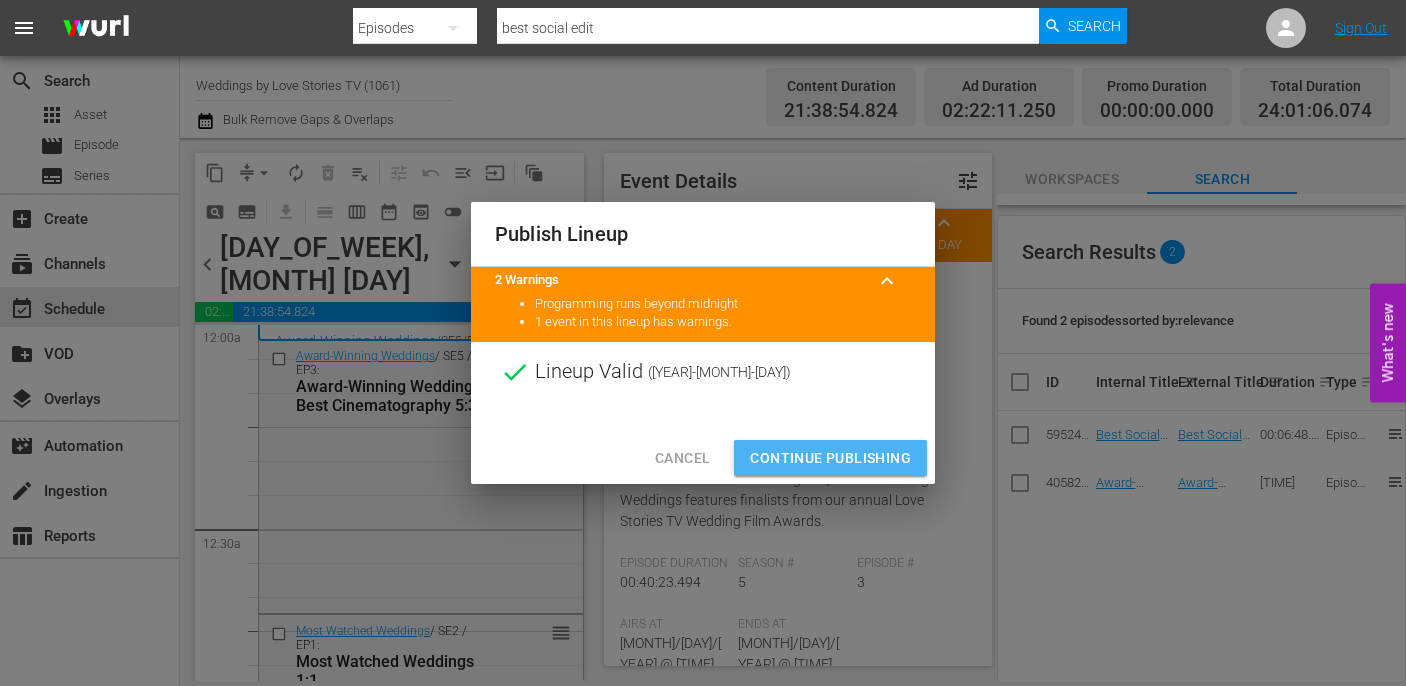 click on "Continue Publishing" at bounding box center [830, 458] 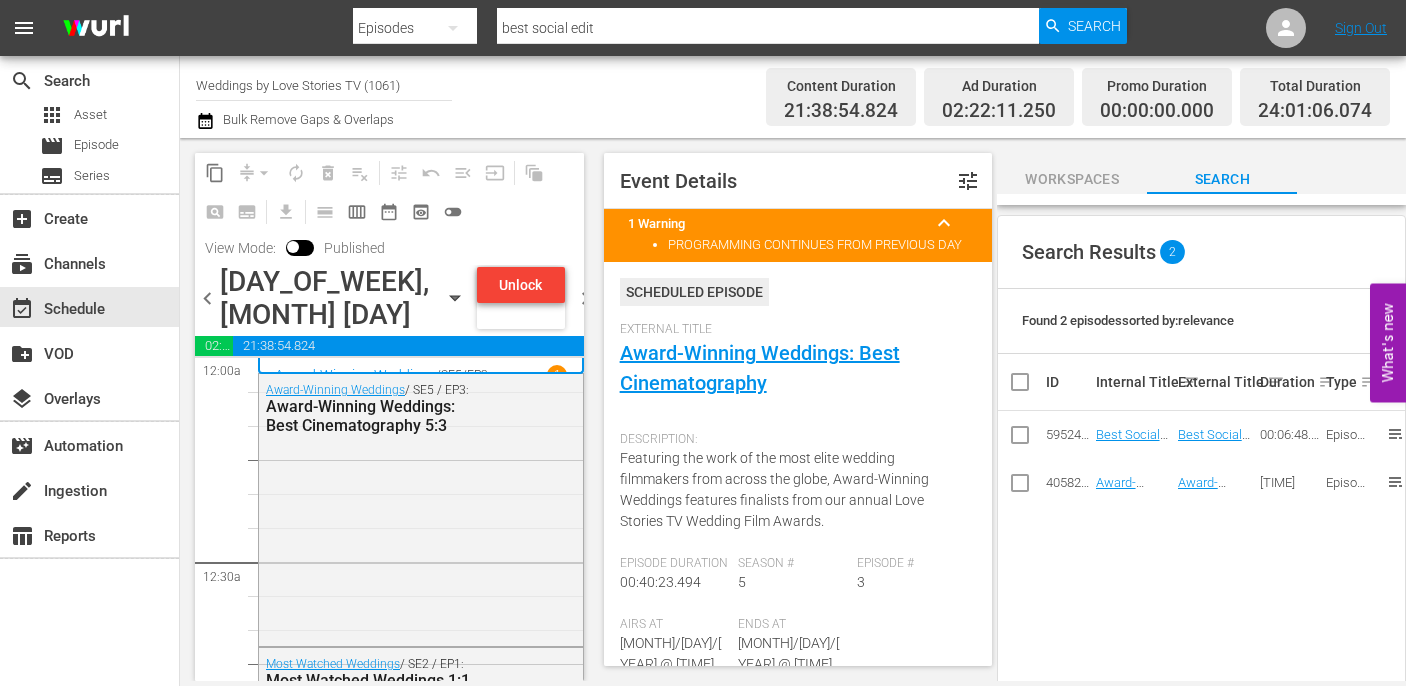 click on "[DAY_OF_WEEK], [MONTH] [DAY]" at bounding box center [331, 298] 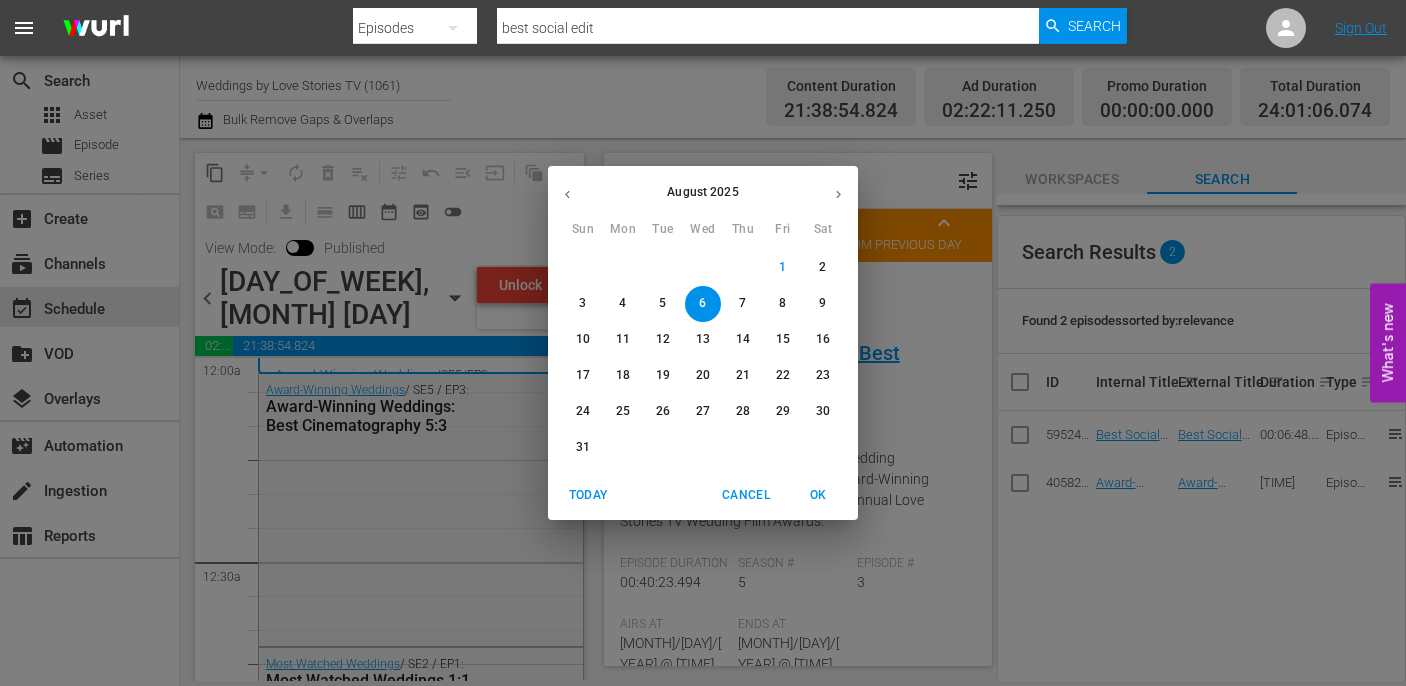 click on "6" at bounding box center [702, 303] 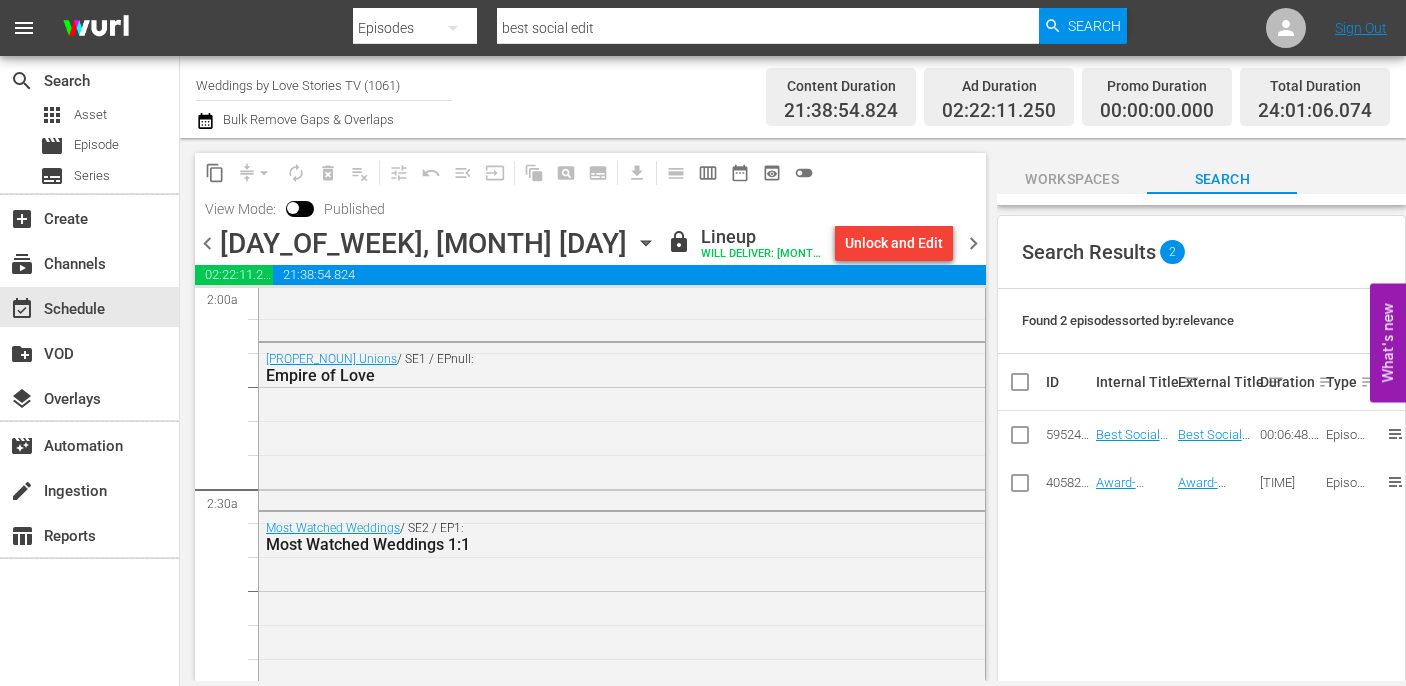 scroll, scrollTop: 0, scrollLeft: 0, axis: both 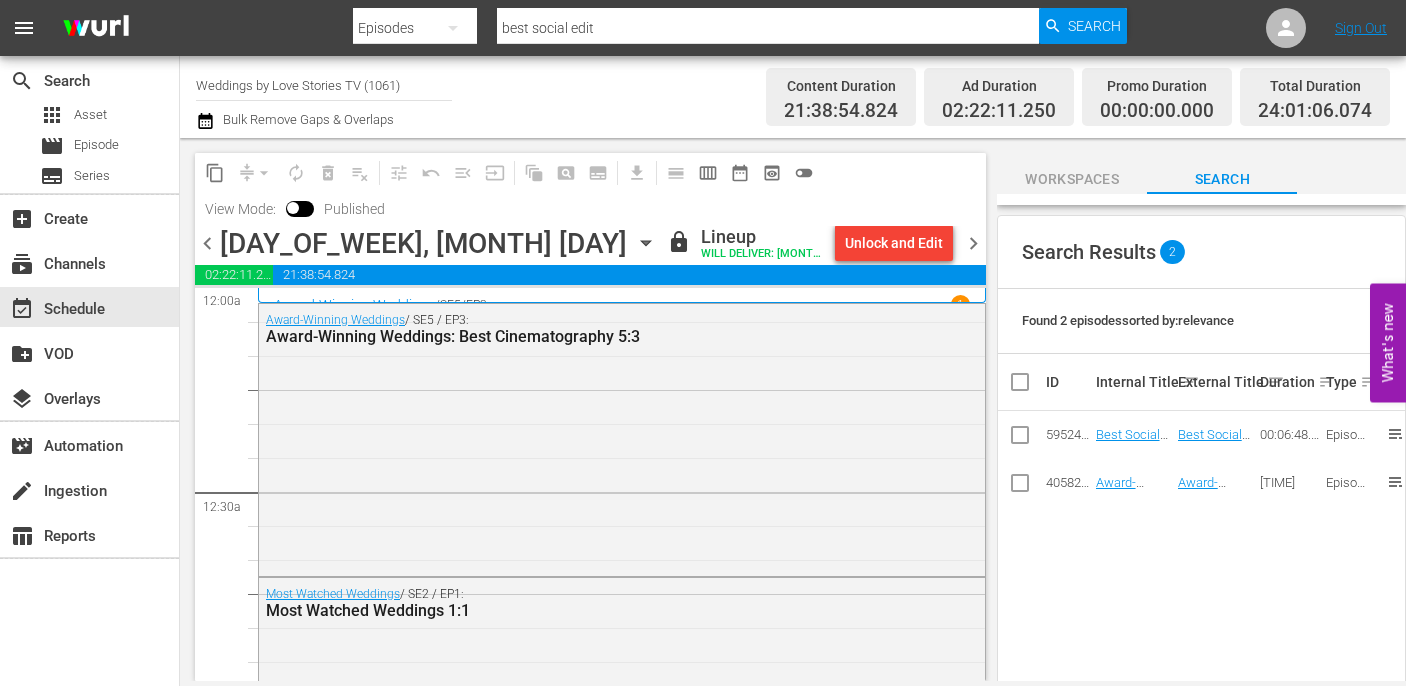 click 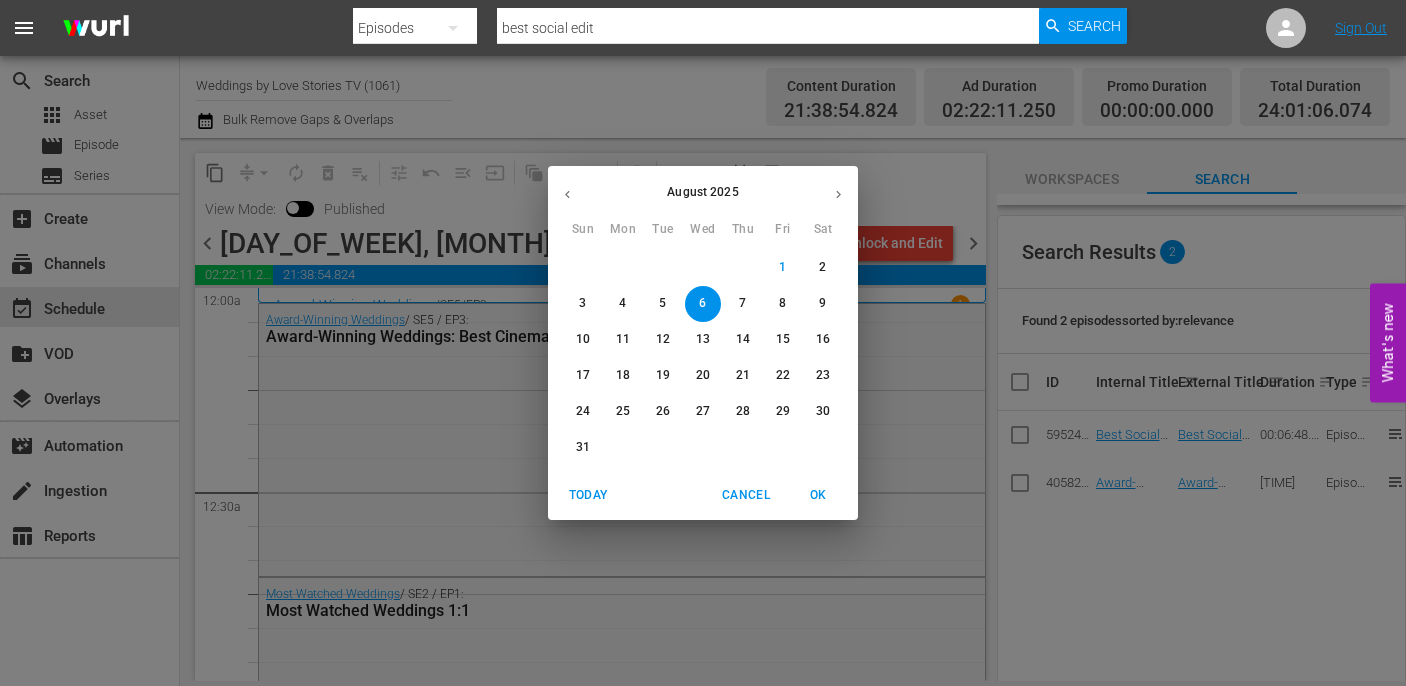 click on "7" at bounding box center (743, 303) 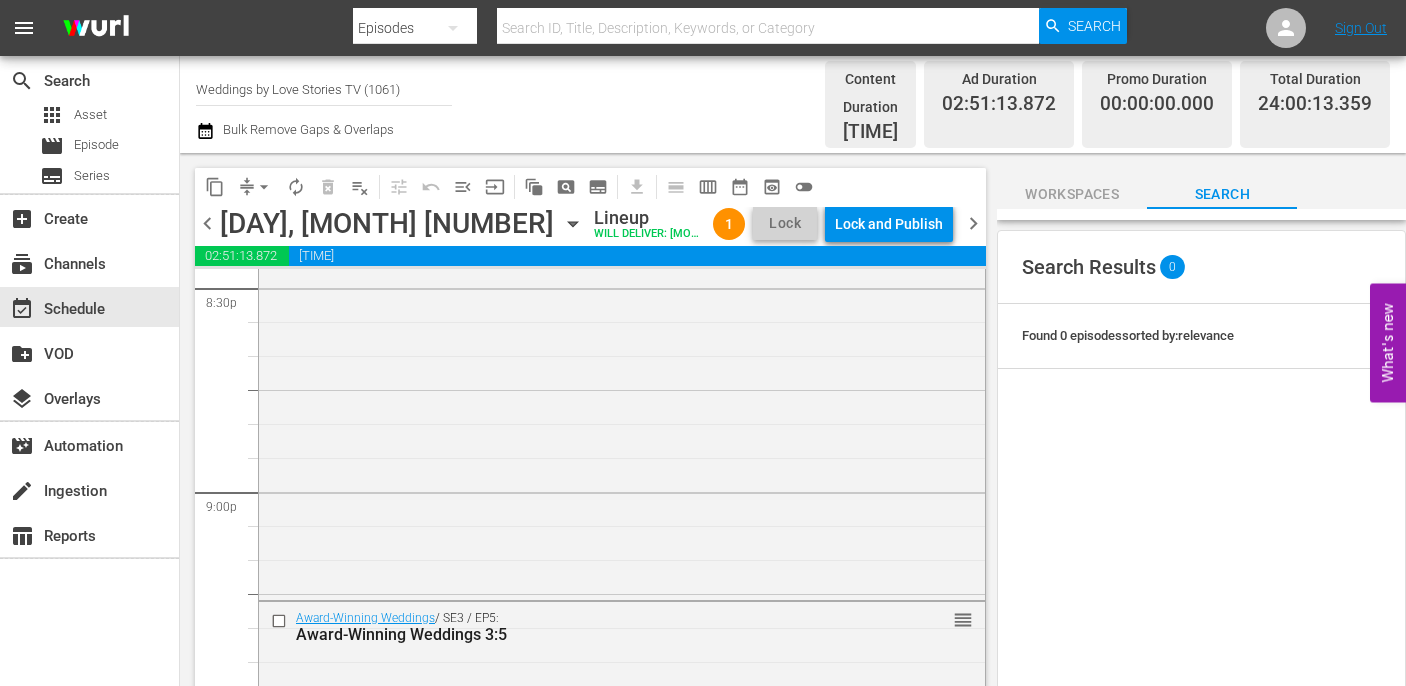 scroll, scrollTop: 9375, scrollLeft: 0, axis: vertical 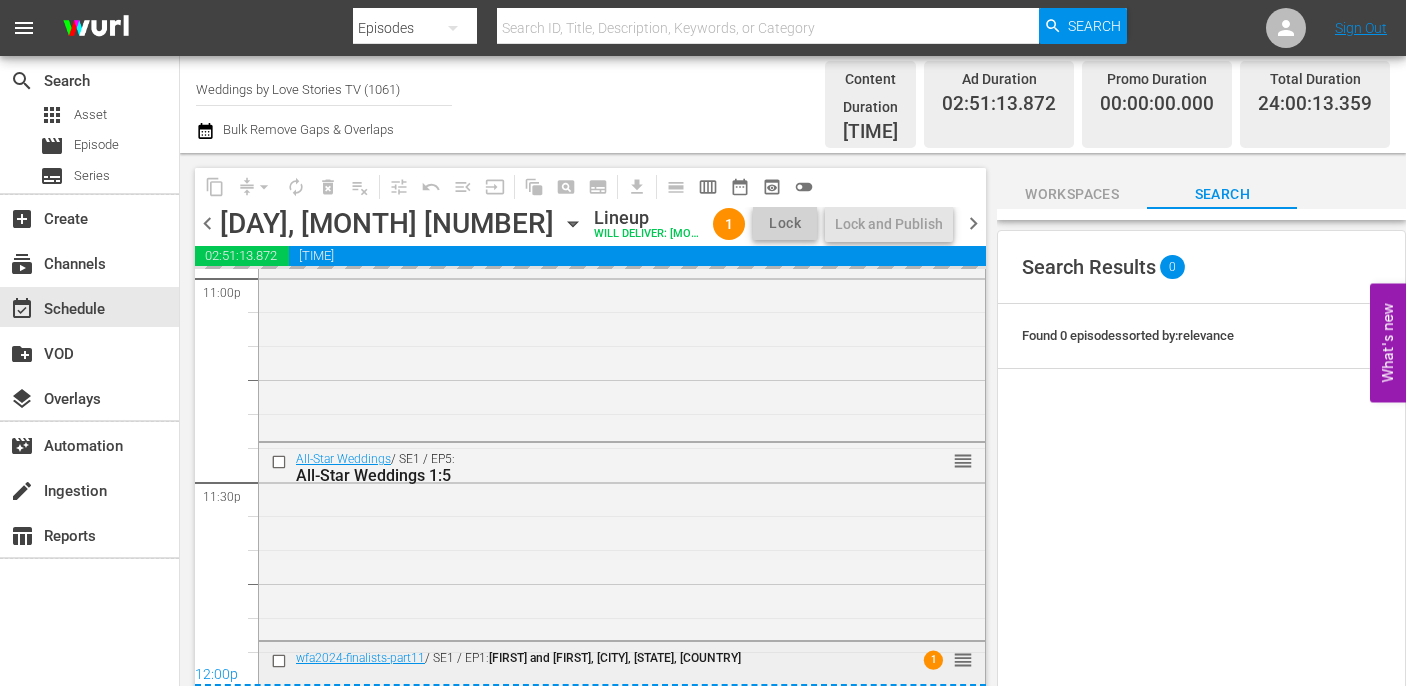 click on "[FIRST] and [FIRST], [CITY], [STATE], [COUNTRY]" at bounding box center (615, 658) 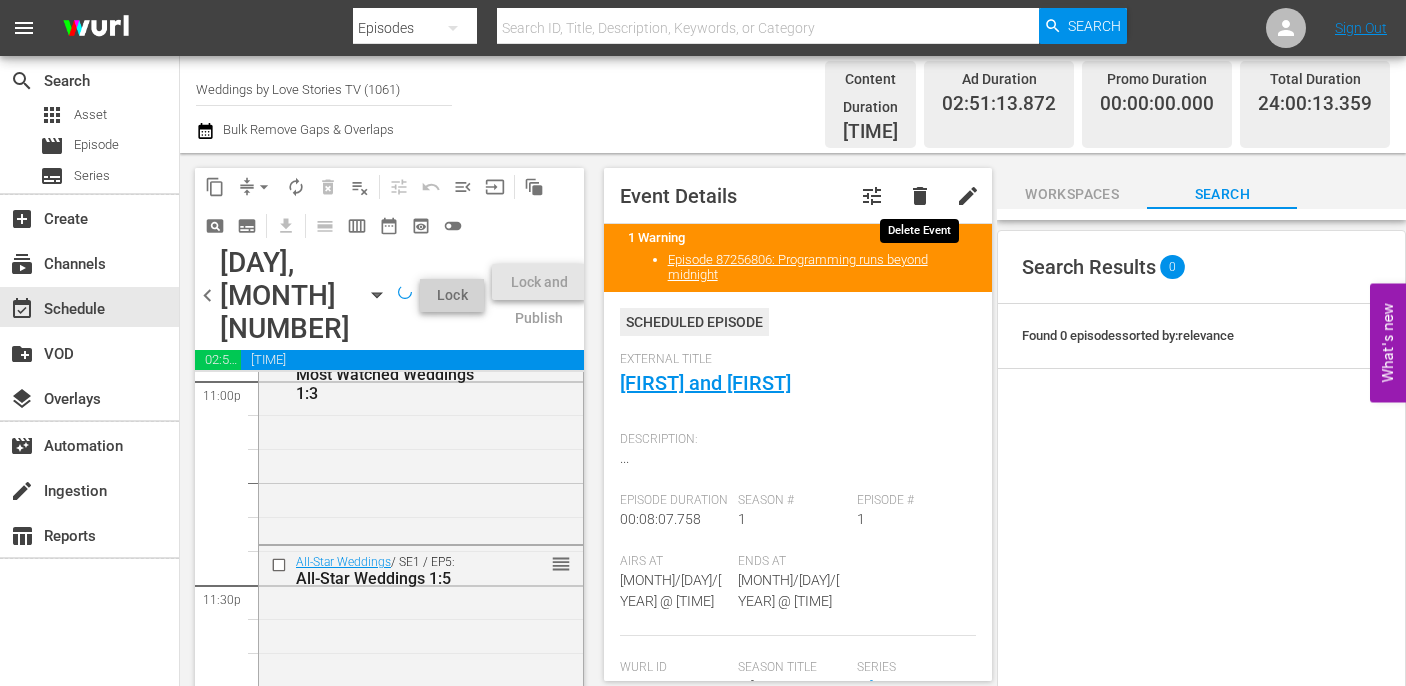 click on "delete" at bounding box center [920, 196] 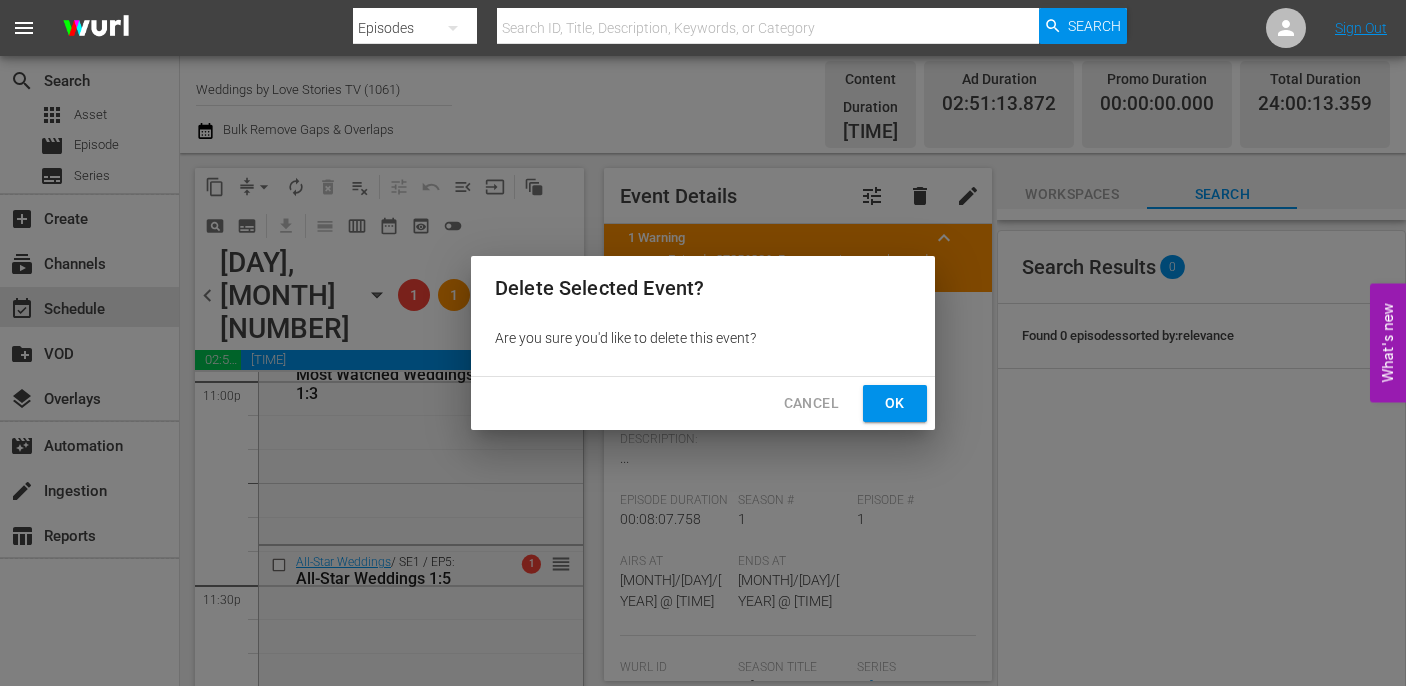 click on "Ok" at bounding box center [895, 403] 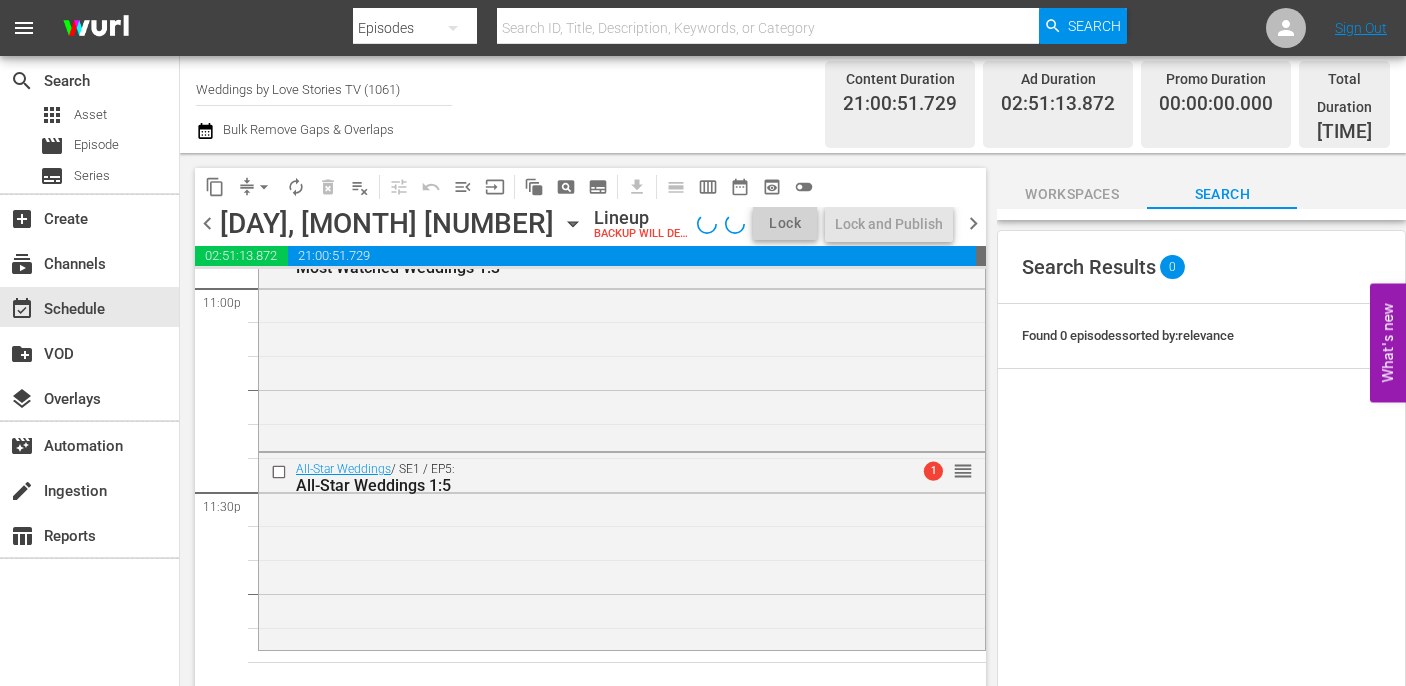 scroll, scrollTop: 9365, scrollLeft: 0, axis: vertical 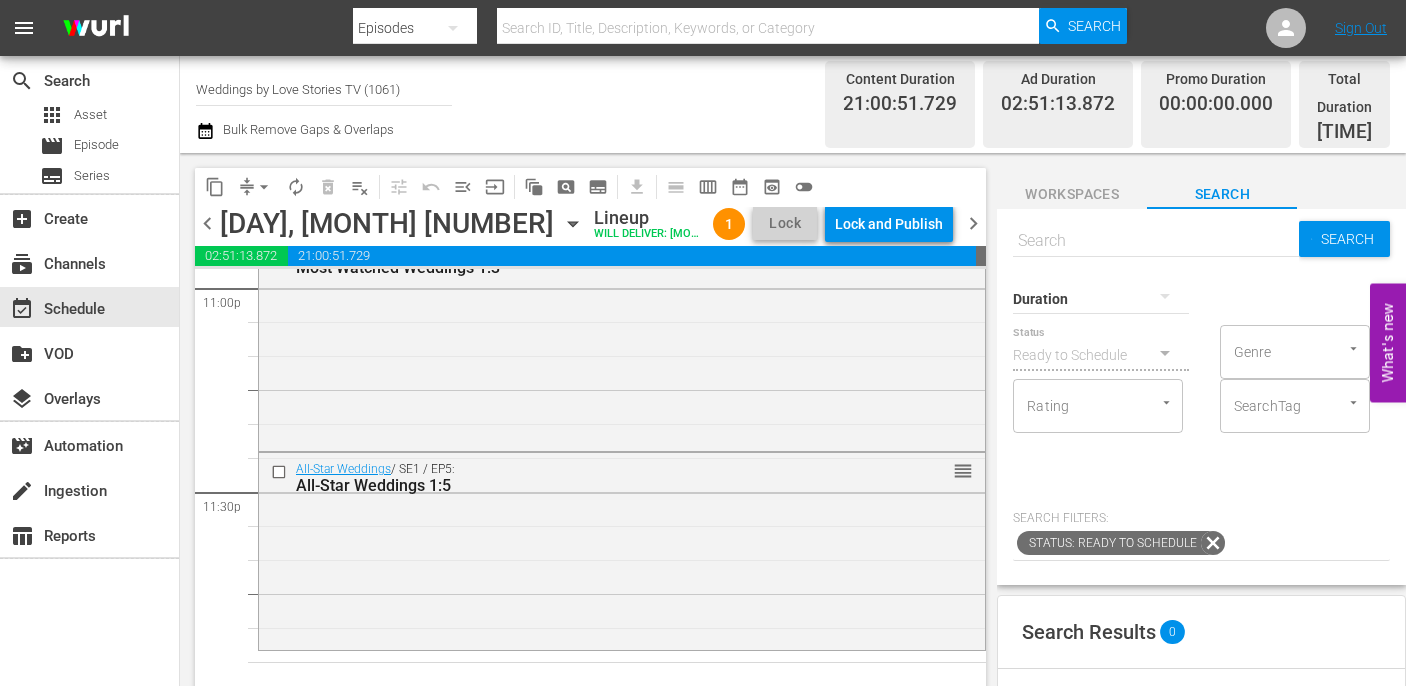 click at bounding box center (1156, 241) 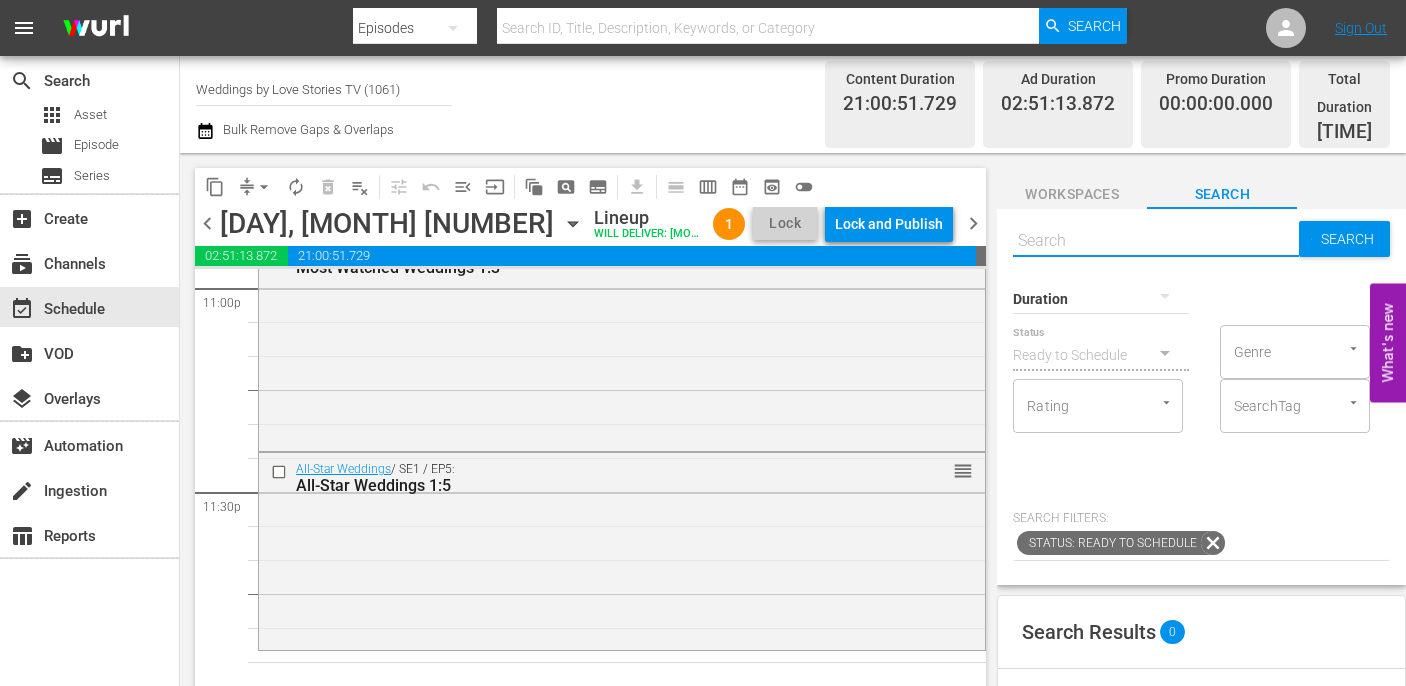 click at bounding box center (1156, 241) 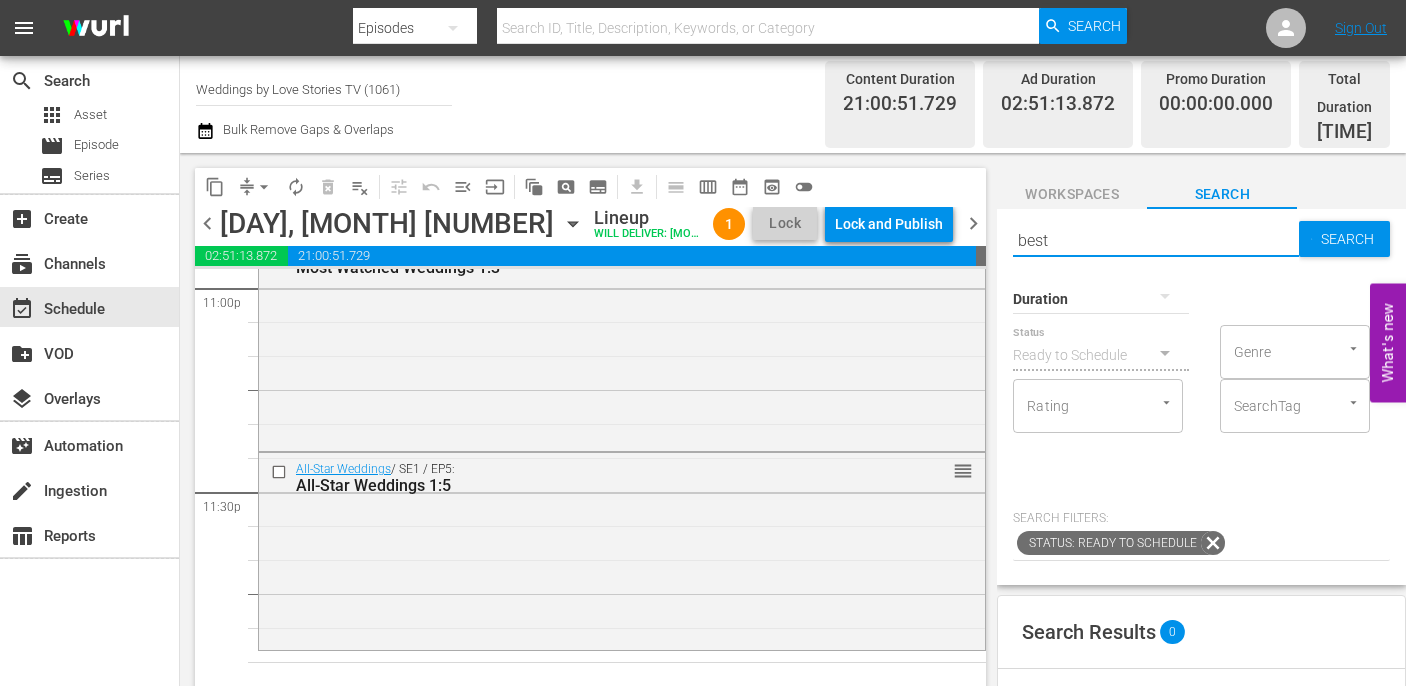 type on "best" 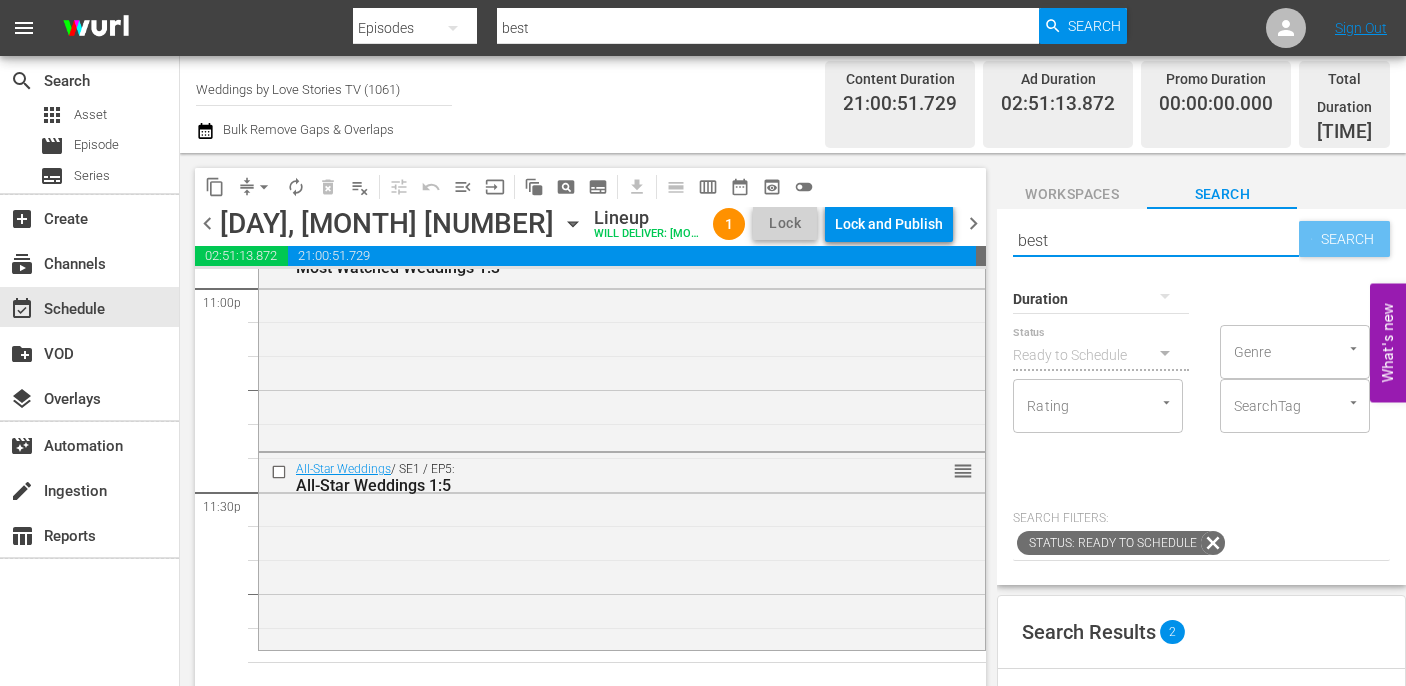 click on "Search" at bounding box center [1351, 239] 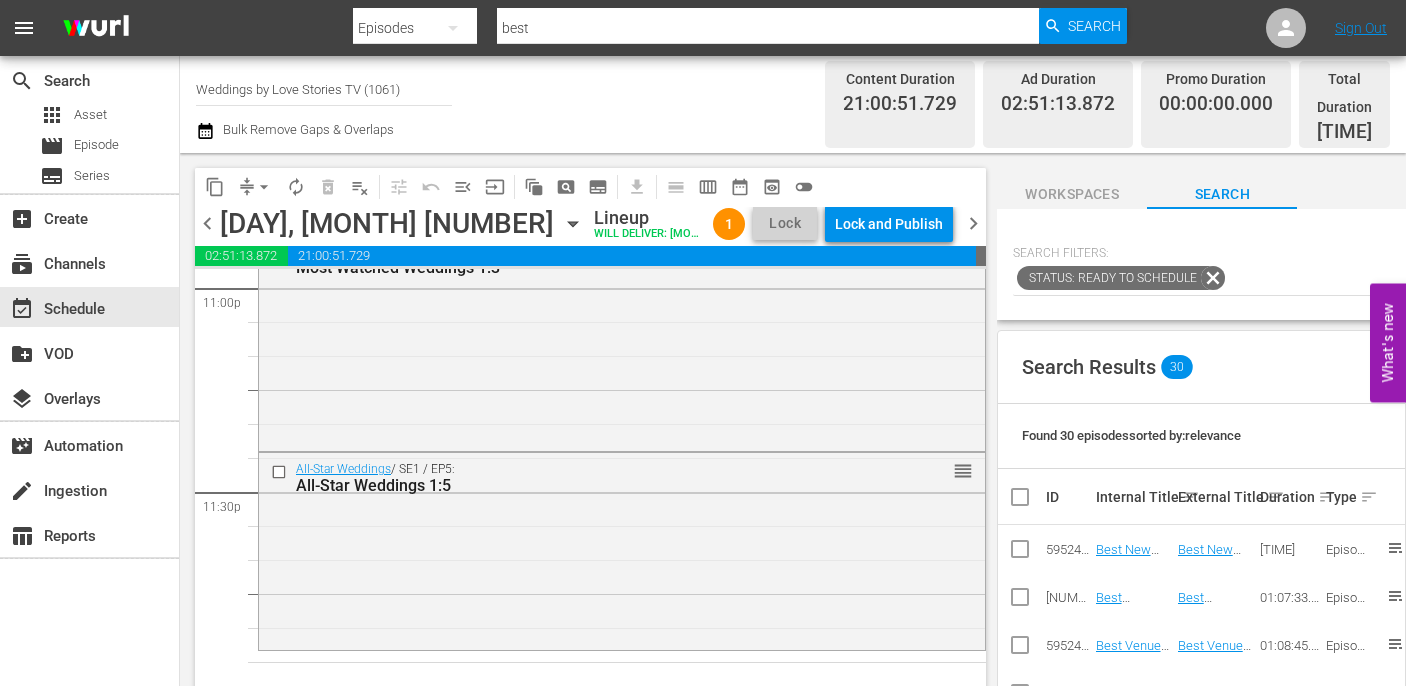 scroll, scrollTop: 0, scrollLeft: 0, axis: both 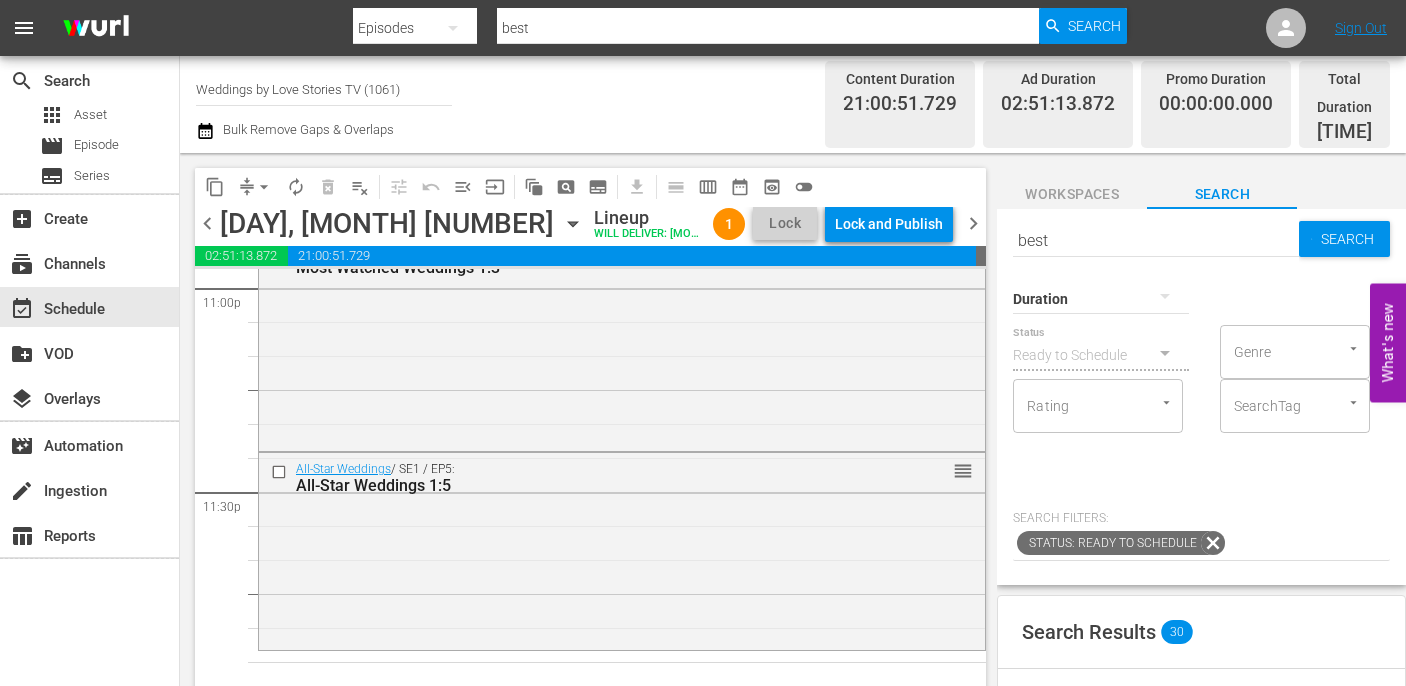 click on "best" at bounding box center [1156, 241] 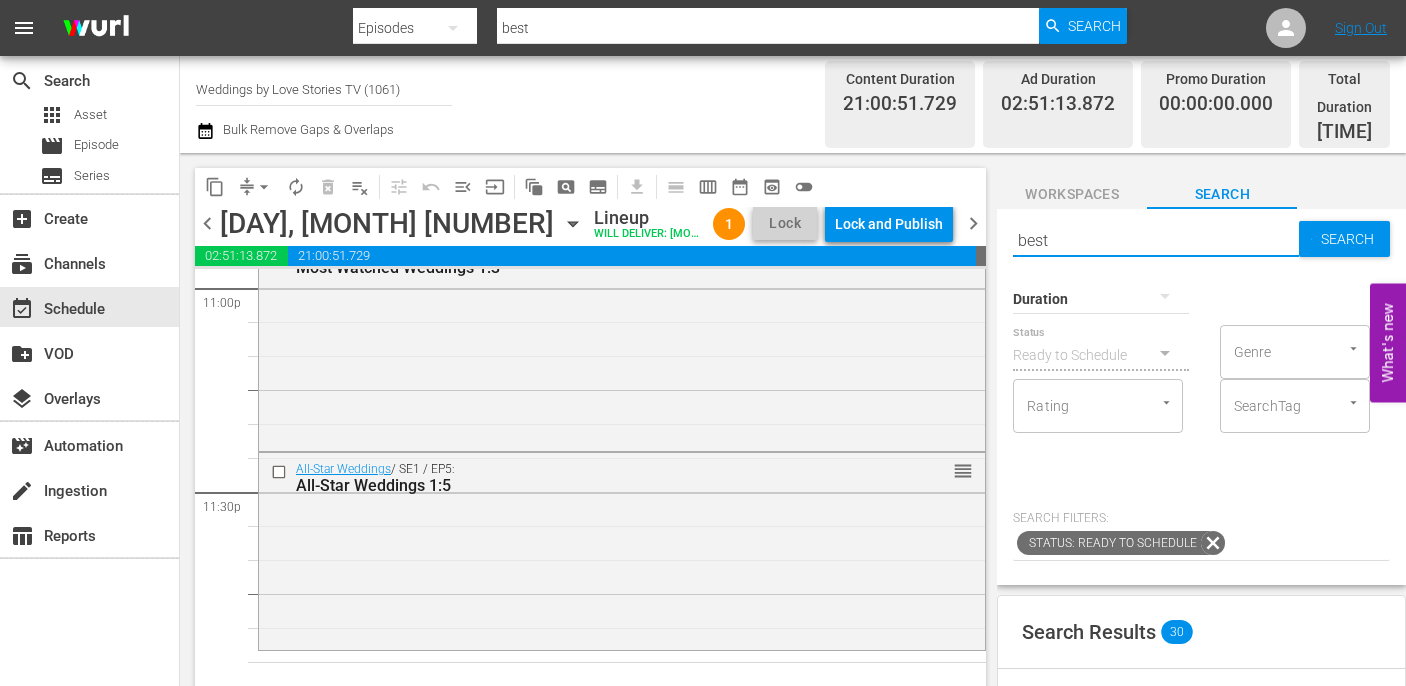 click on "best" at bounding box center (1156, 241) 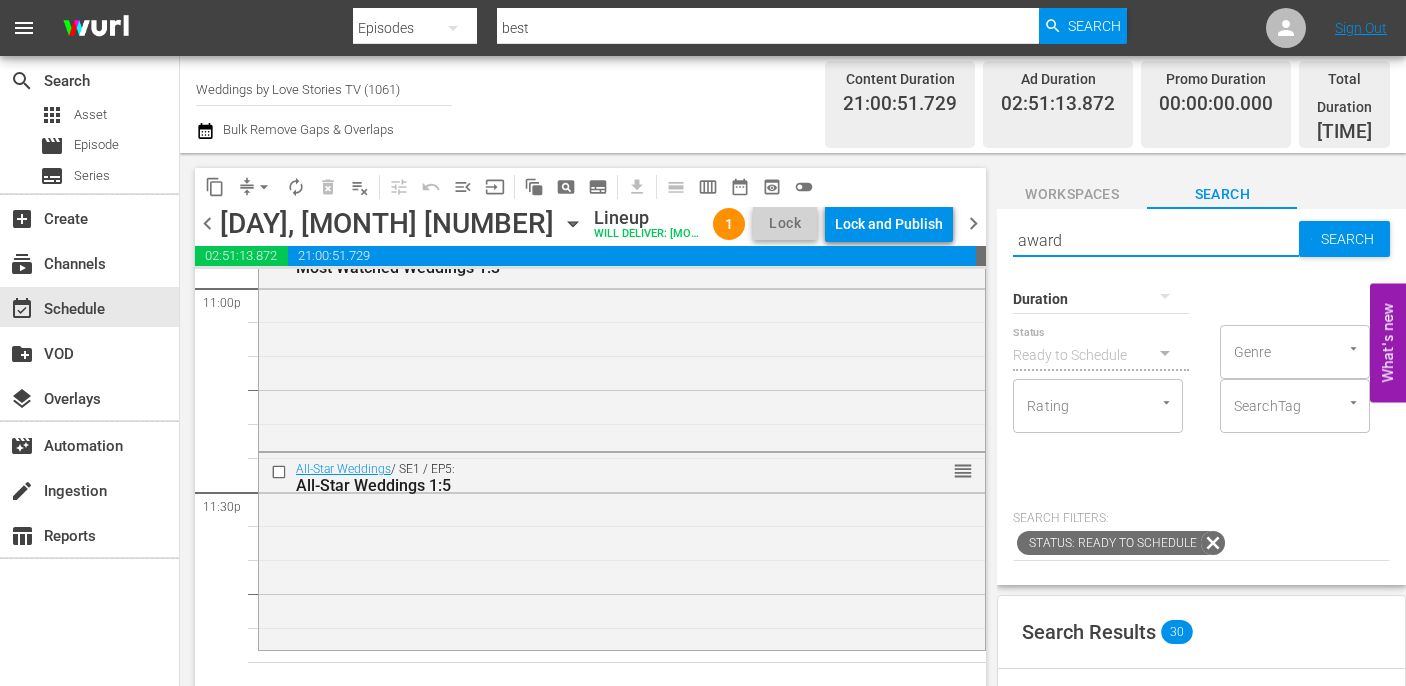 type on "award" 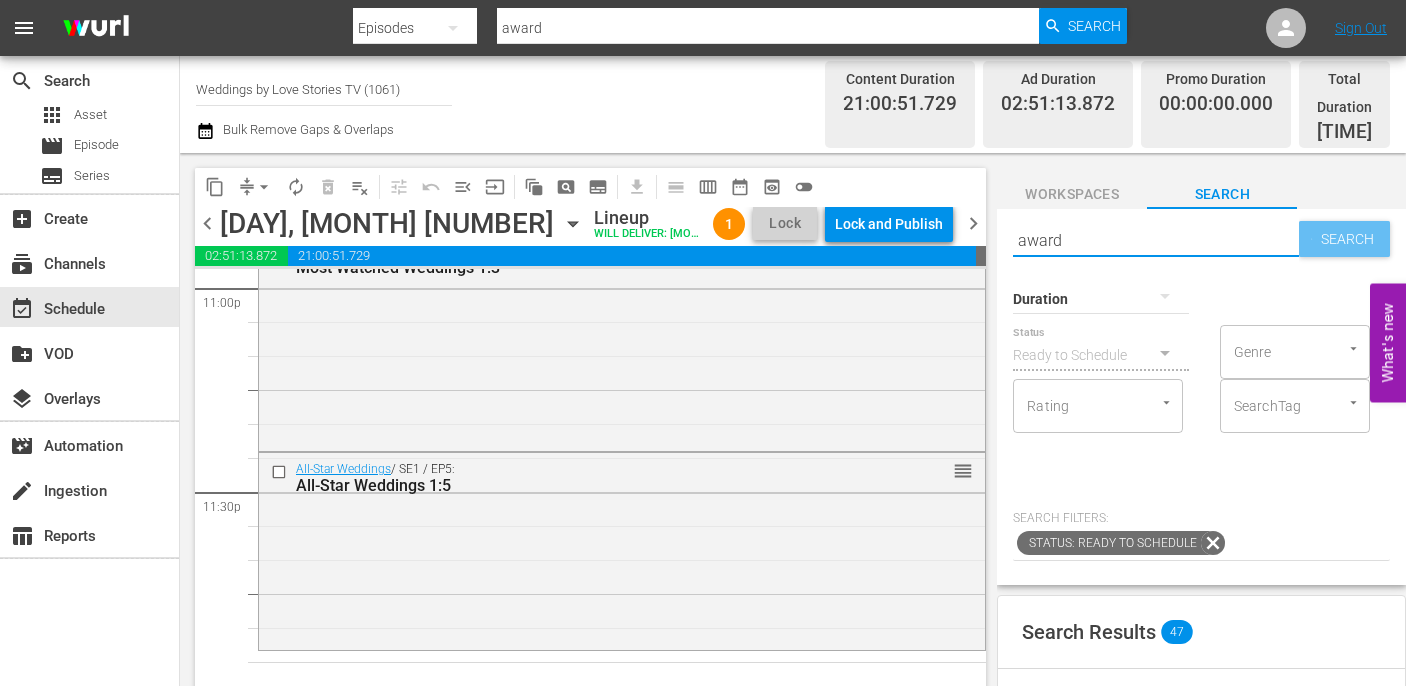 click on "Search" at bounding box center [1351, 239] 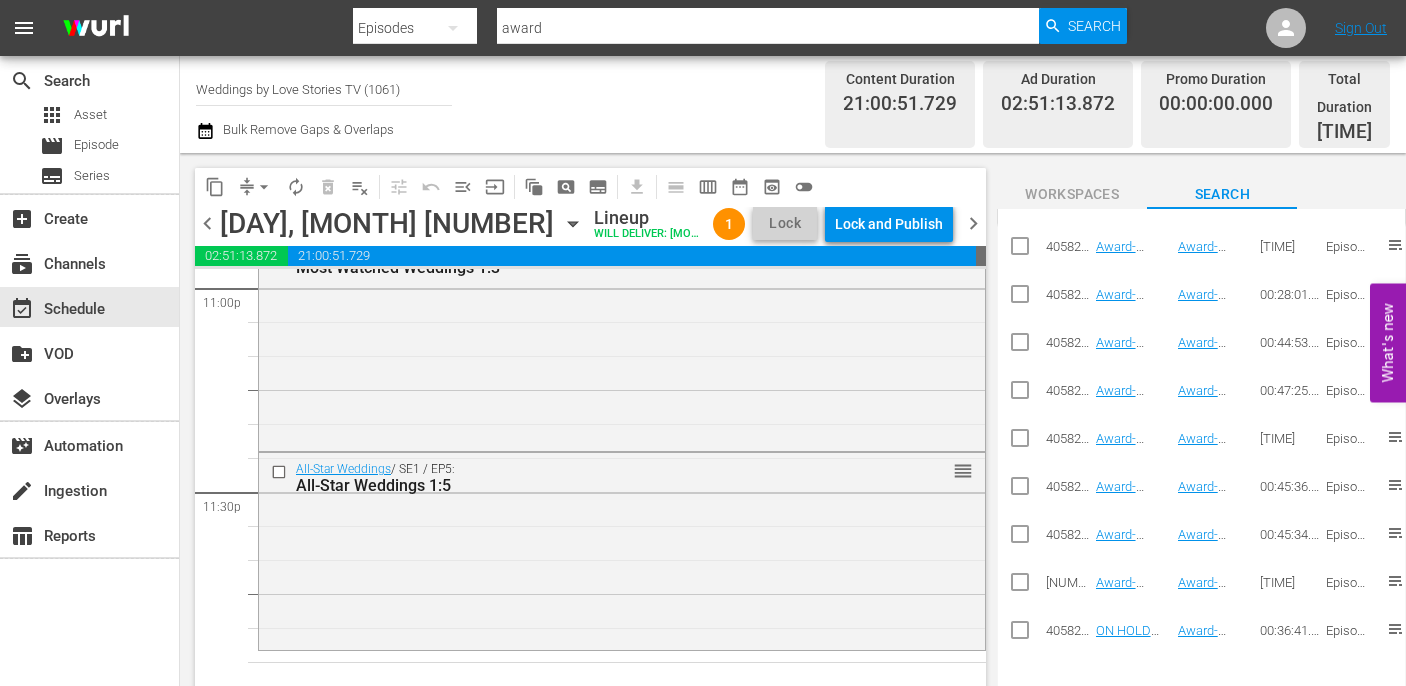 scroll, scrollTop: 862, scrollLeft: 0, axis: vertical 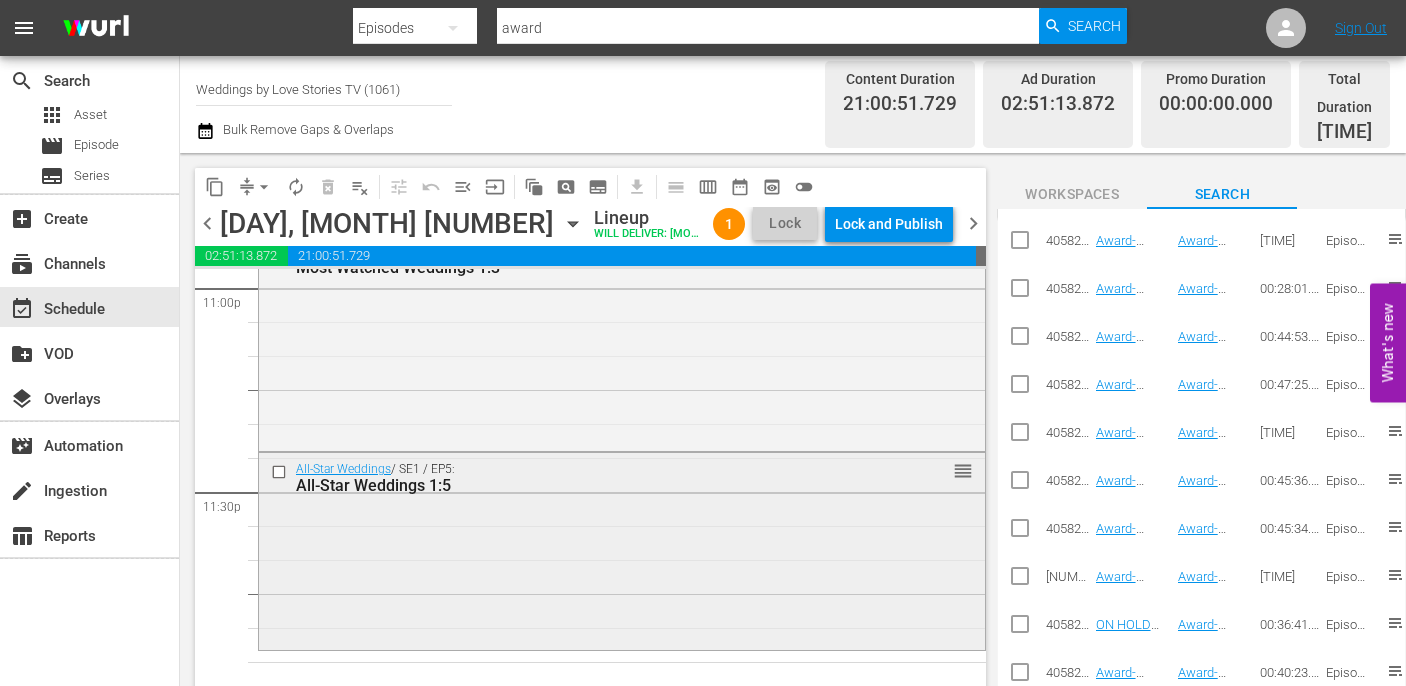 click on "reorder" at bounding box center [963, 471] 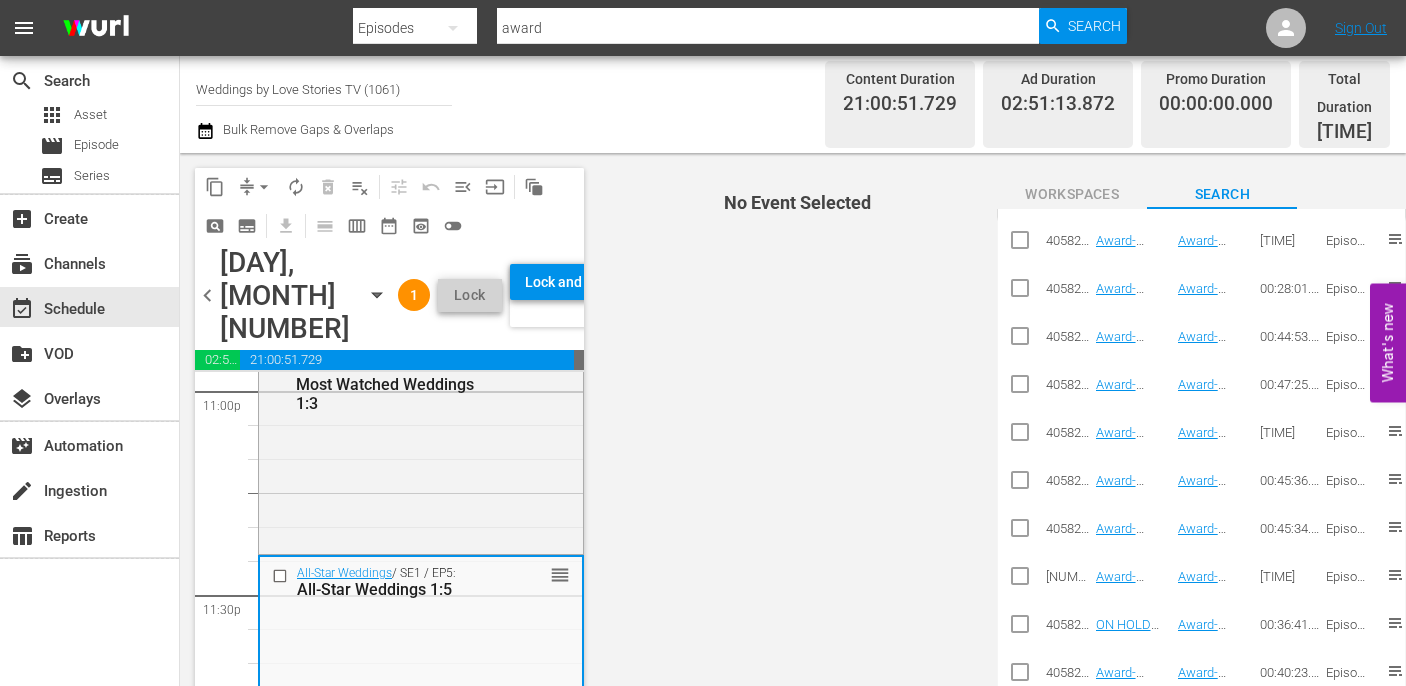 scroll, scrollTop: 9375, scrollLeft: 0, axis: vertical 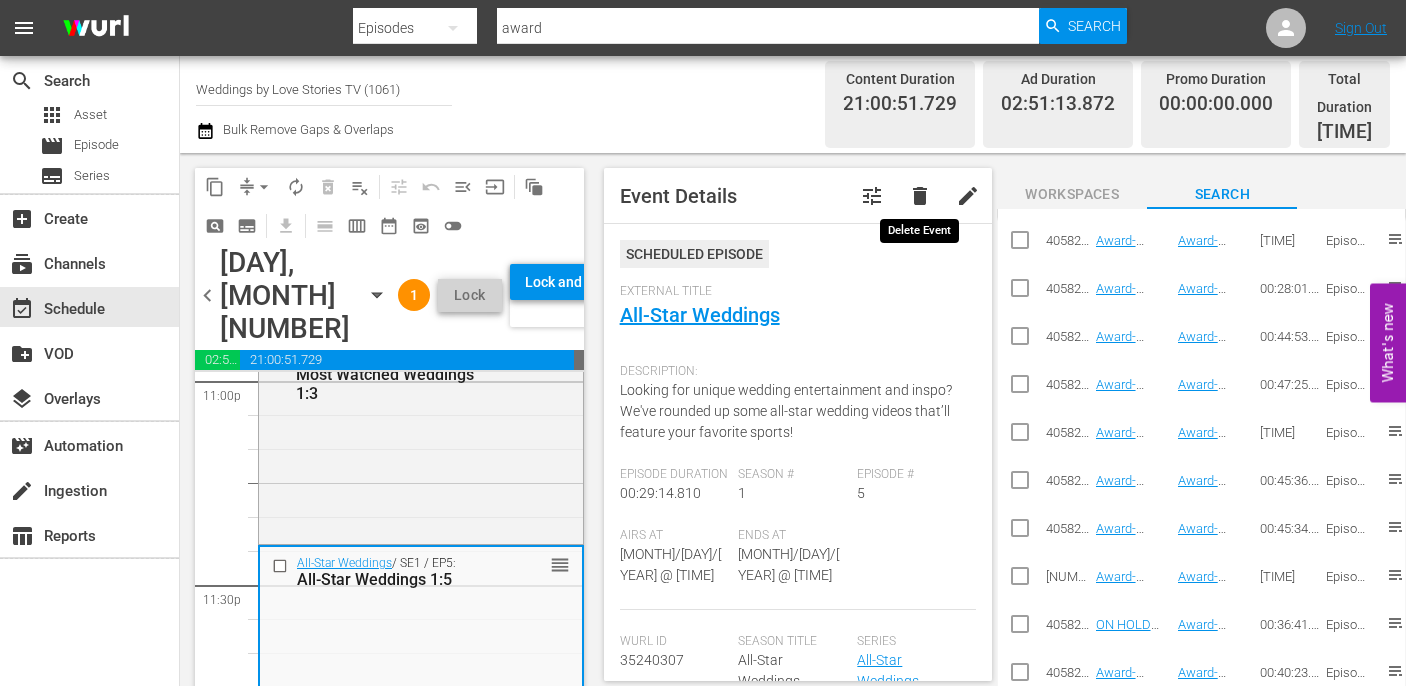 click on "delete" at bounding box center (920, 196) 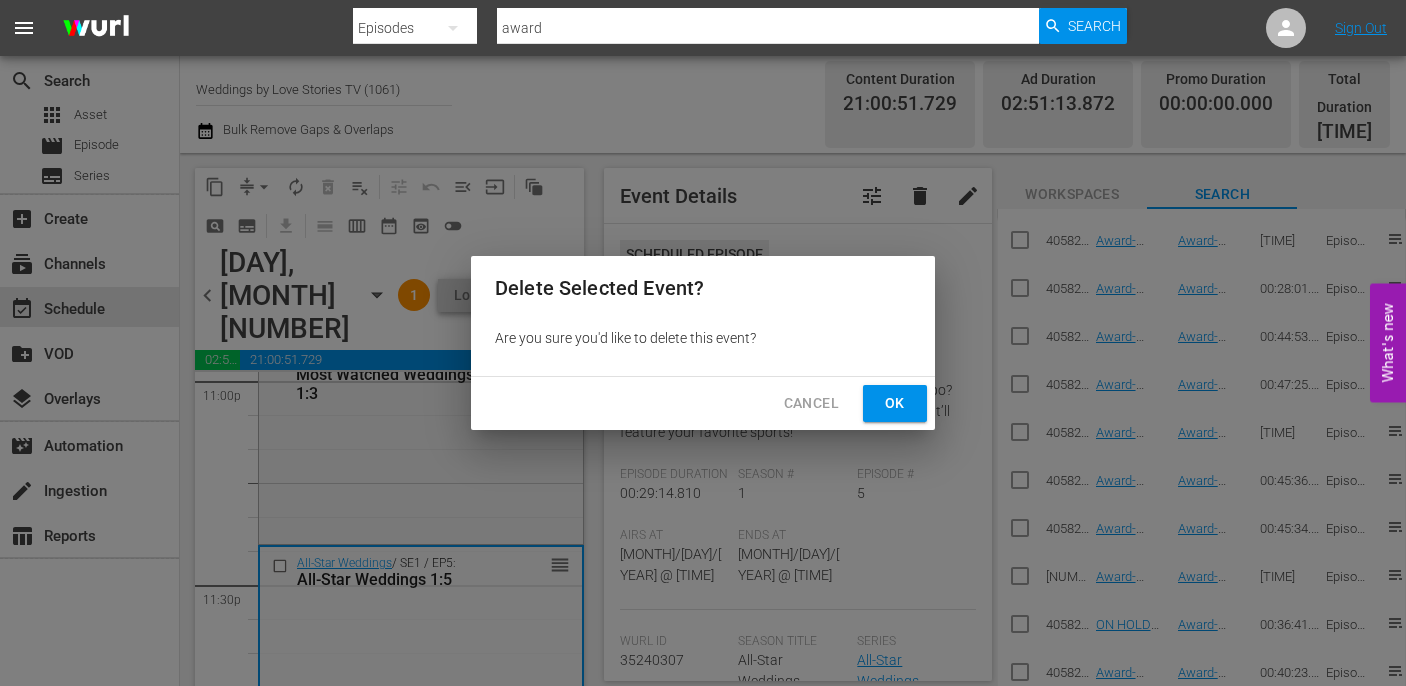 click on "Ok" at bounding box center (895, 403) 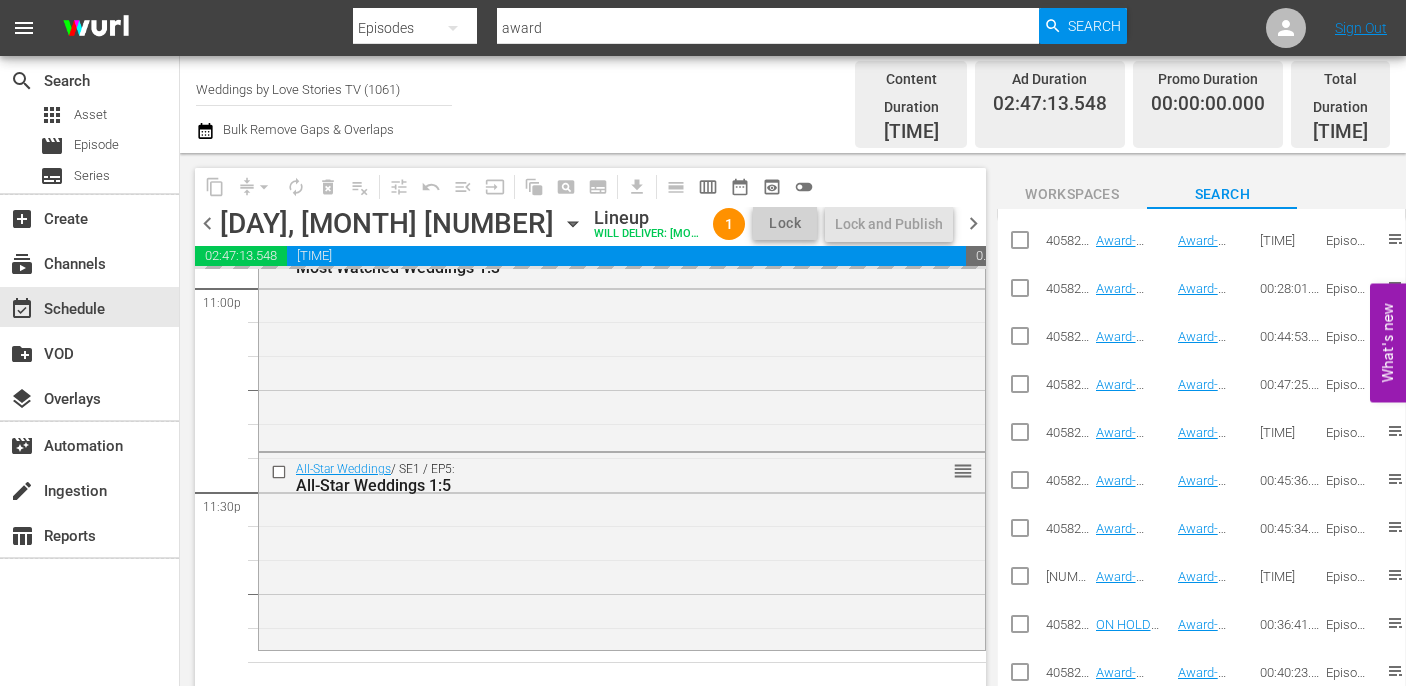 scroll, scrollTop: 9365, scrollLeft: 0, axis: vertical 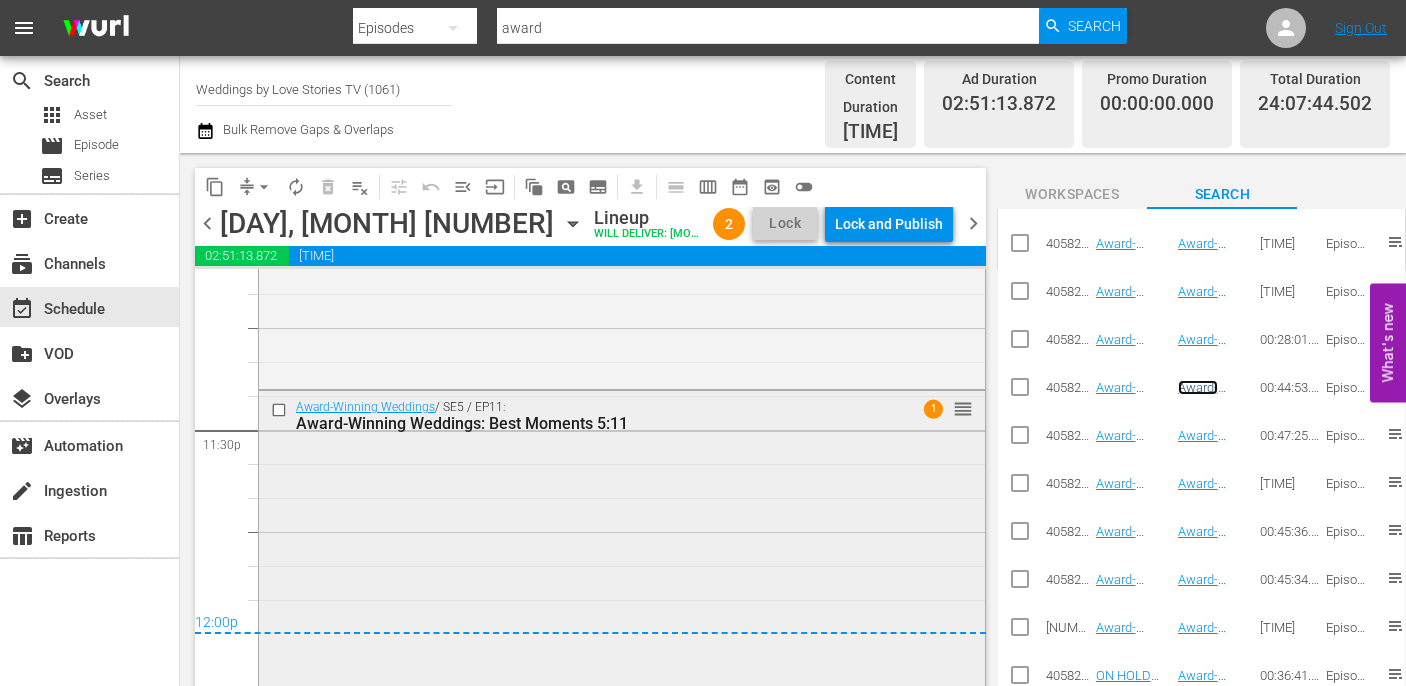 click on "reorder" at bounding box center [963, 409] 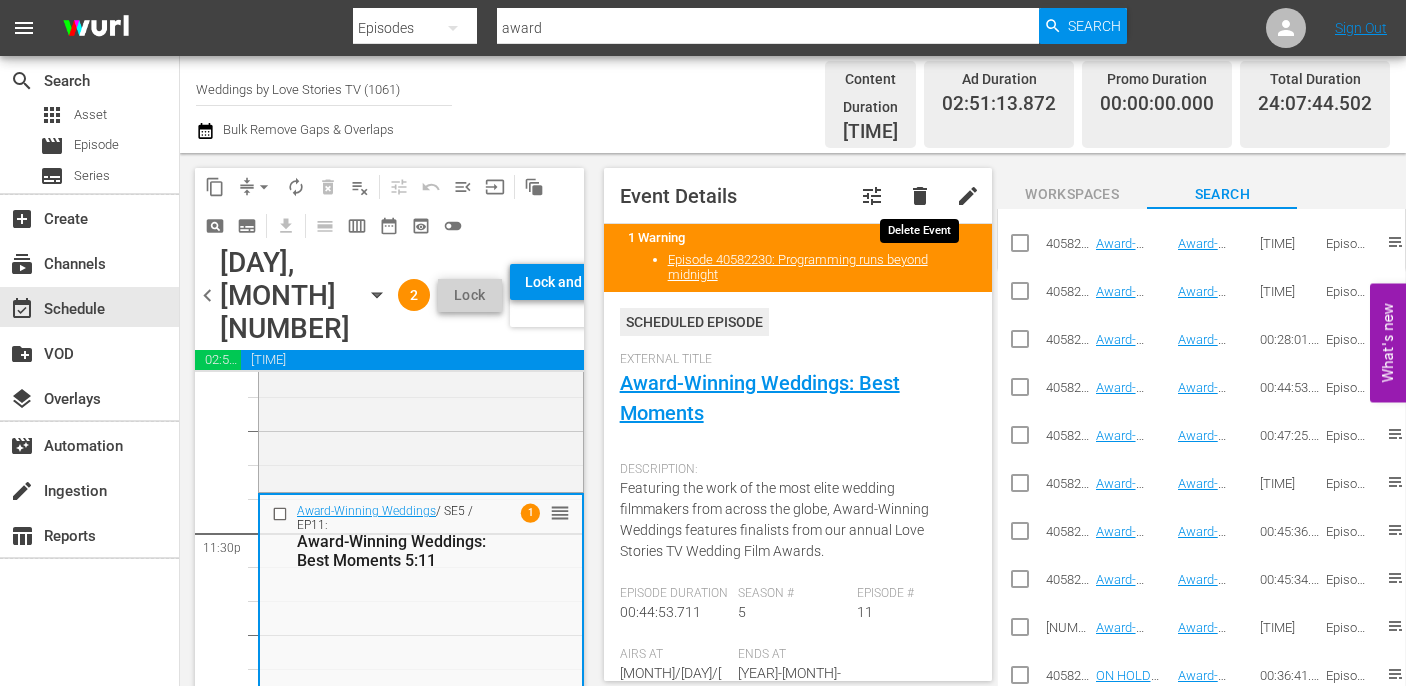 click on "delete" at bounding box center [920, 196] 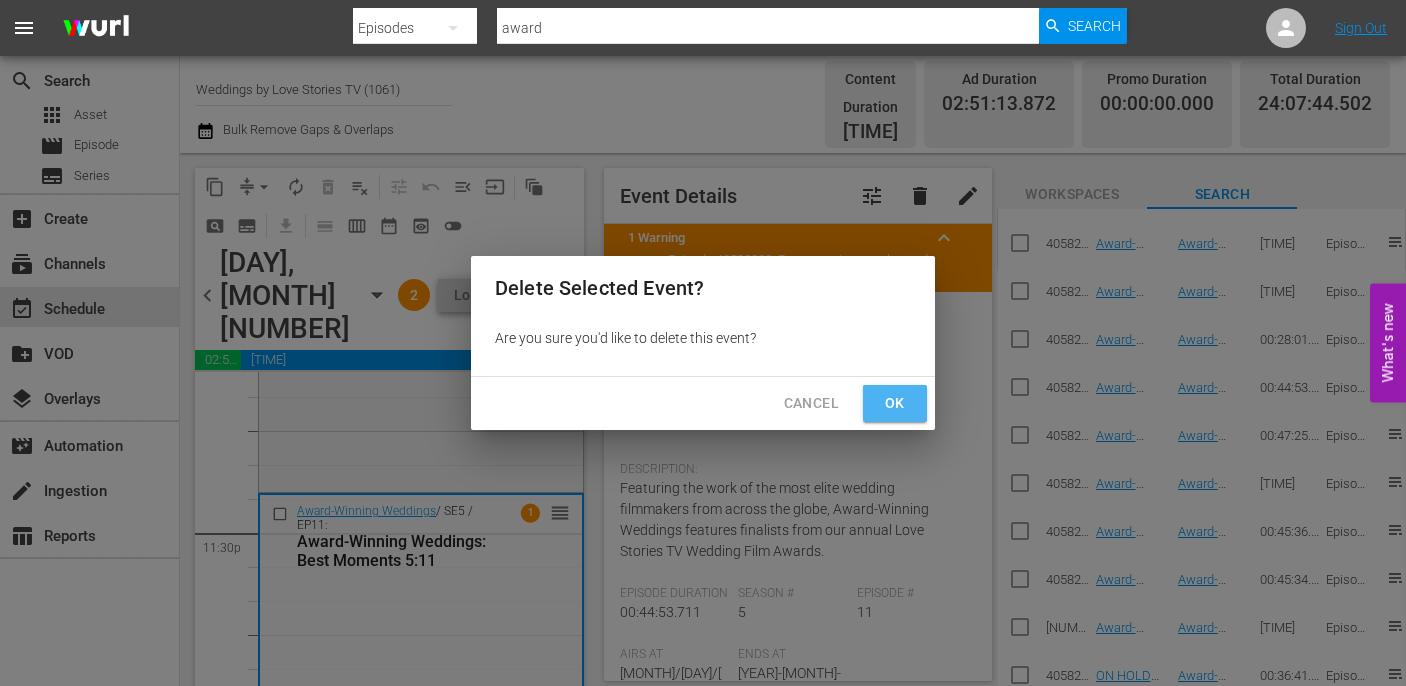 click on "Ok" at bounding box center [895, 403] 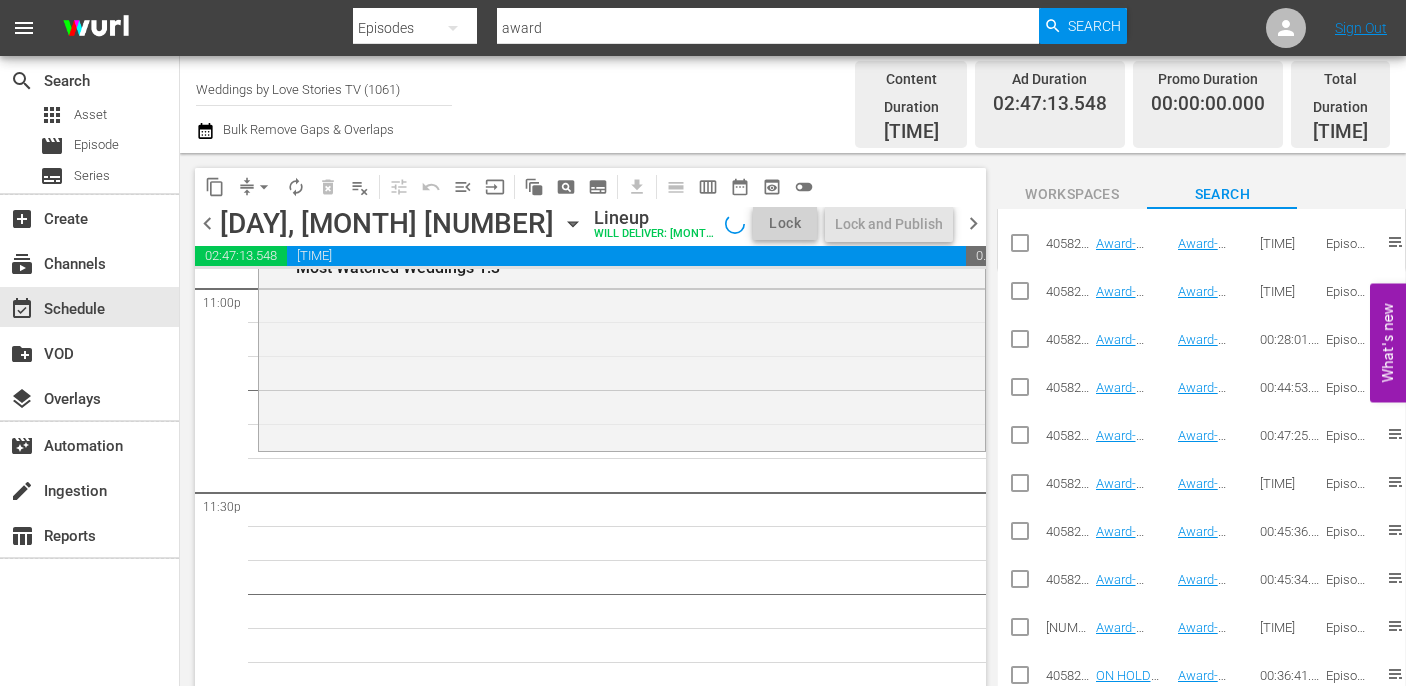 scroll, scrollTop: 9365, scrollLeft: 0, axis: vertical 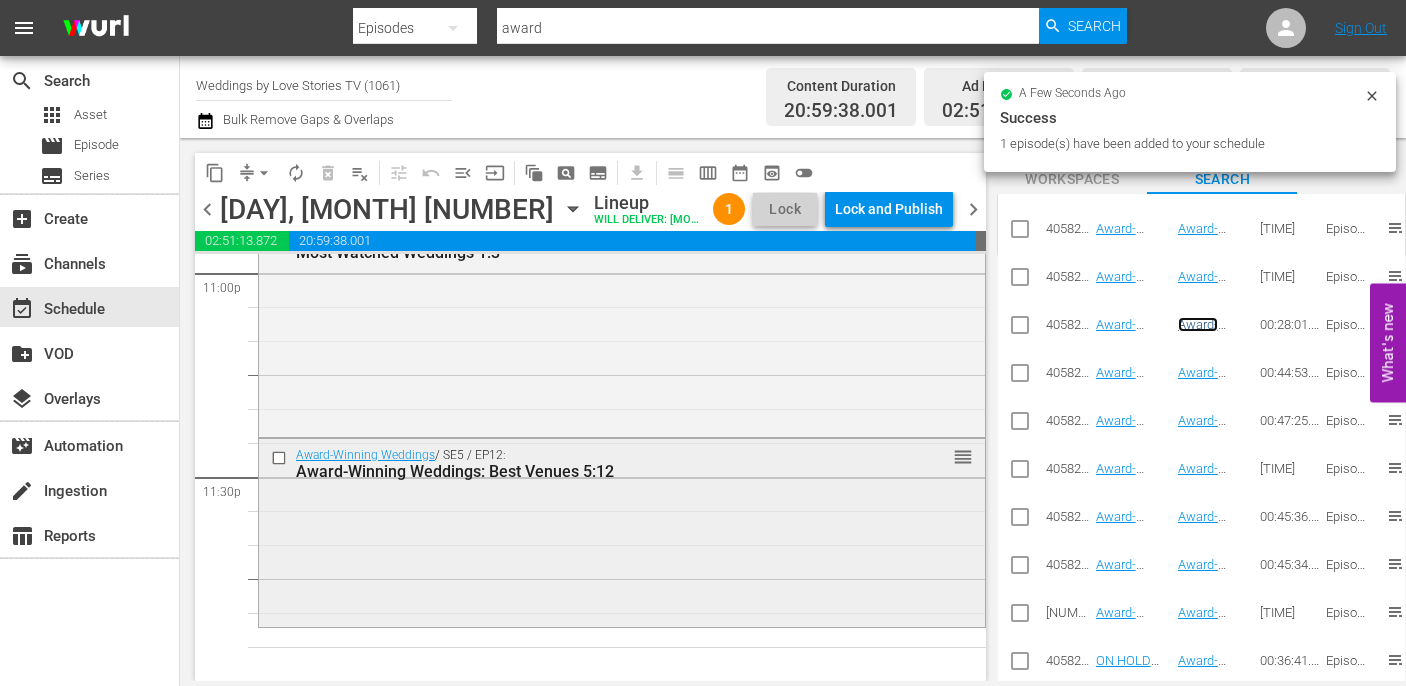 click on "reorder" at bounding box center (963, 457) 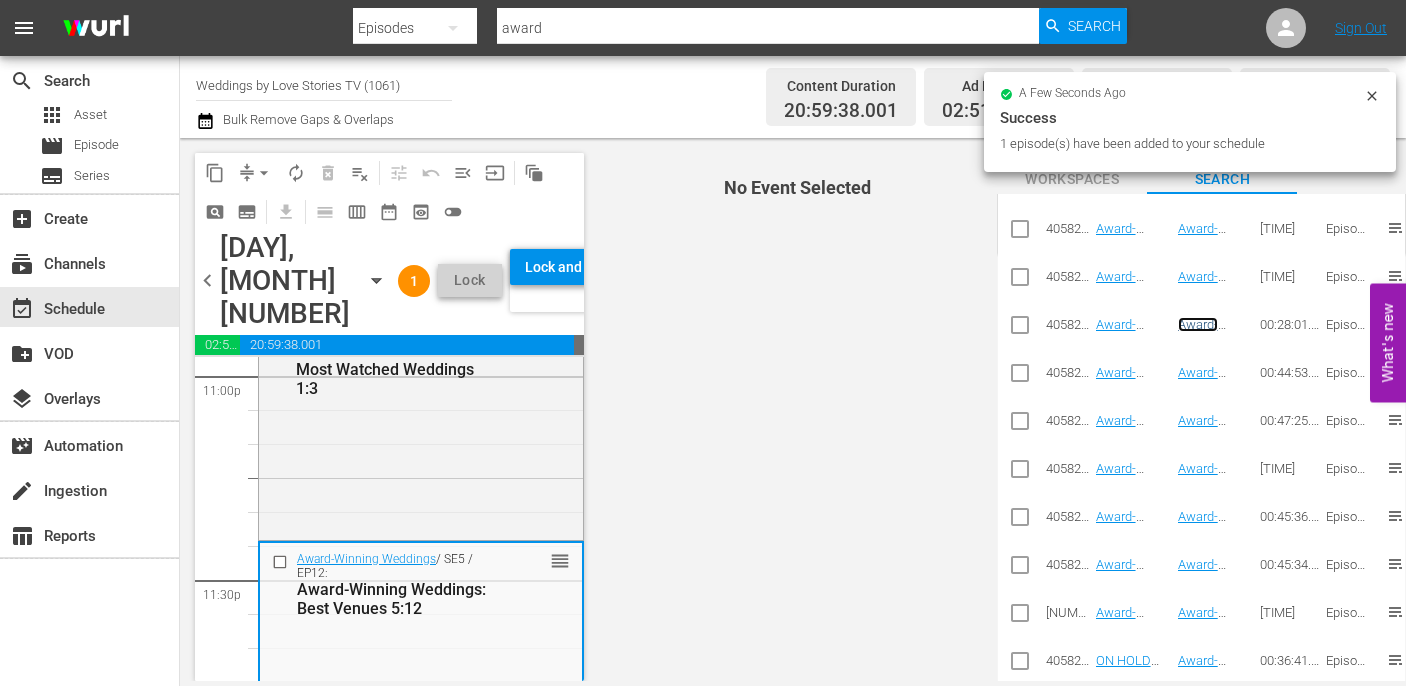 scroll, scrollTop: 9427, scrollLeft: 0, axis: vertical 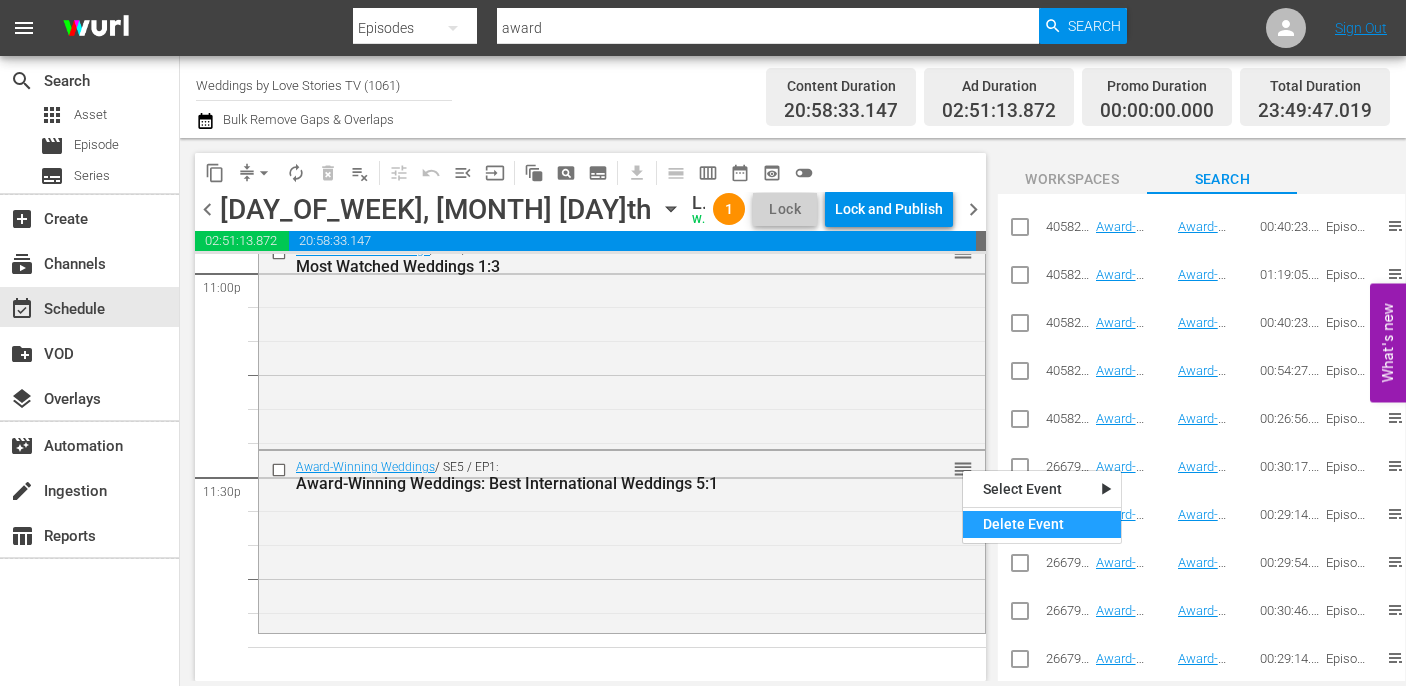 click on "Delete Event" at bounding box center [1042, 524] 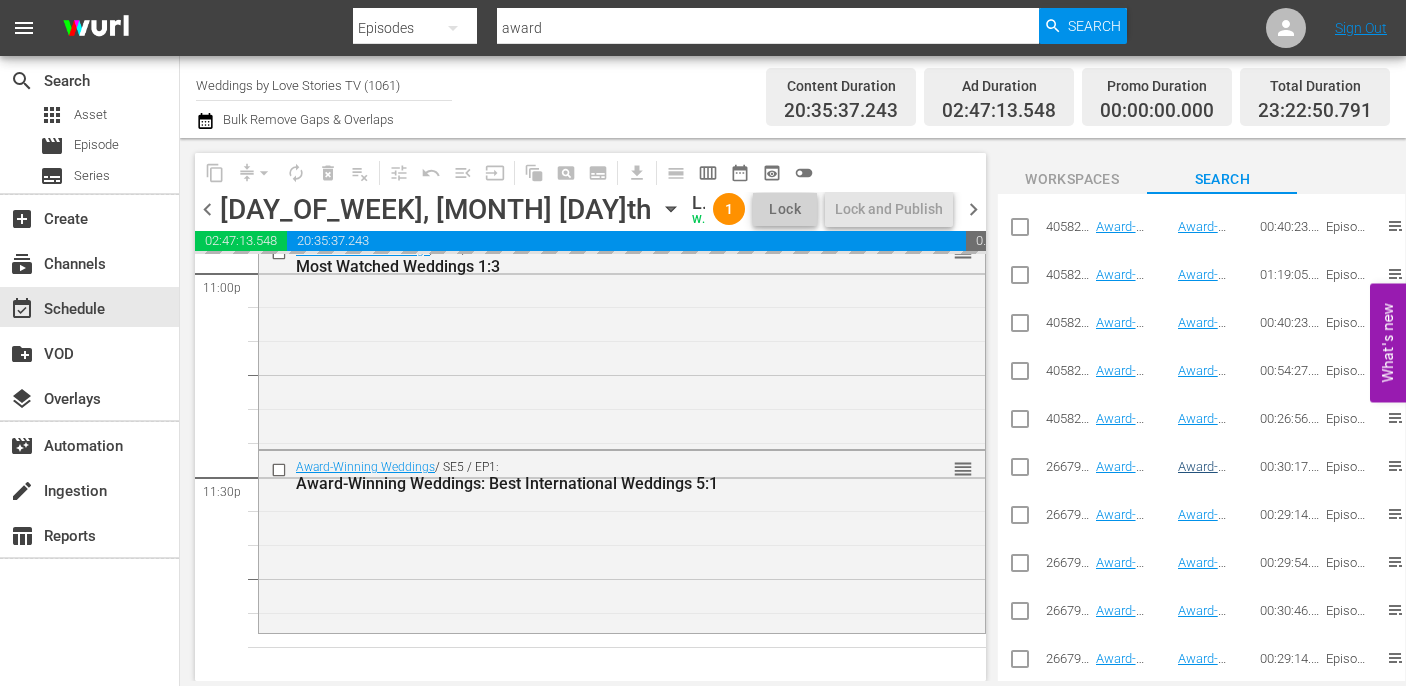 scroll, scrollTop: 9365, scrollLeft: 0, axis: vertical 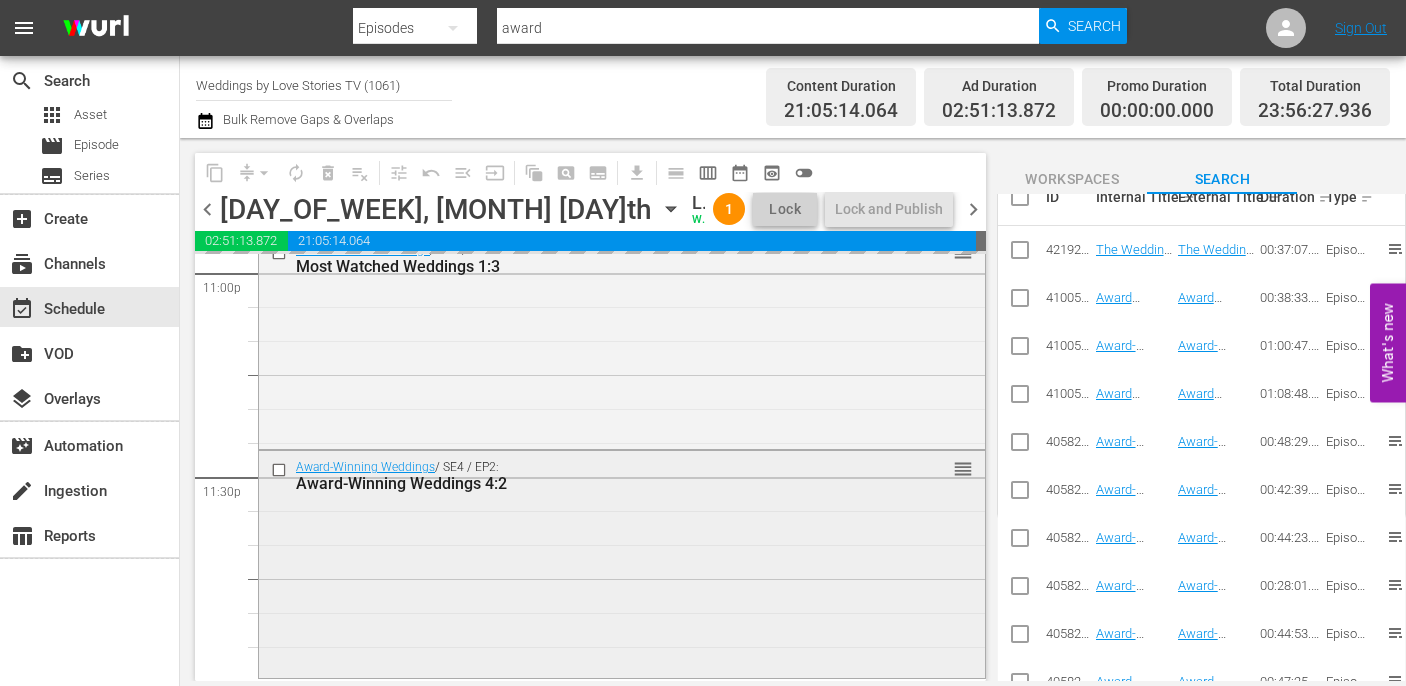 click on "reorder" at bounding box center [963, 469] 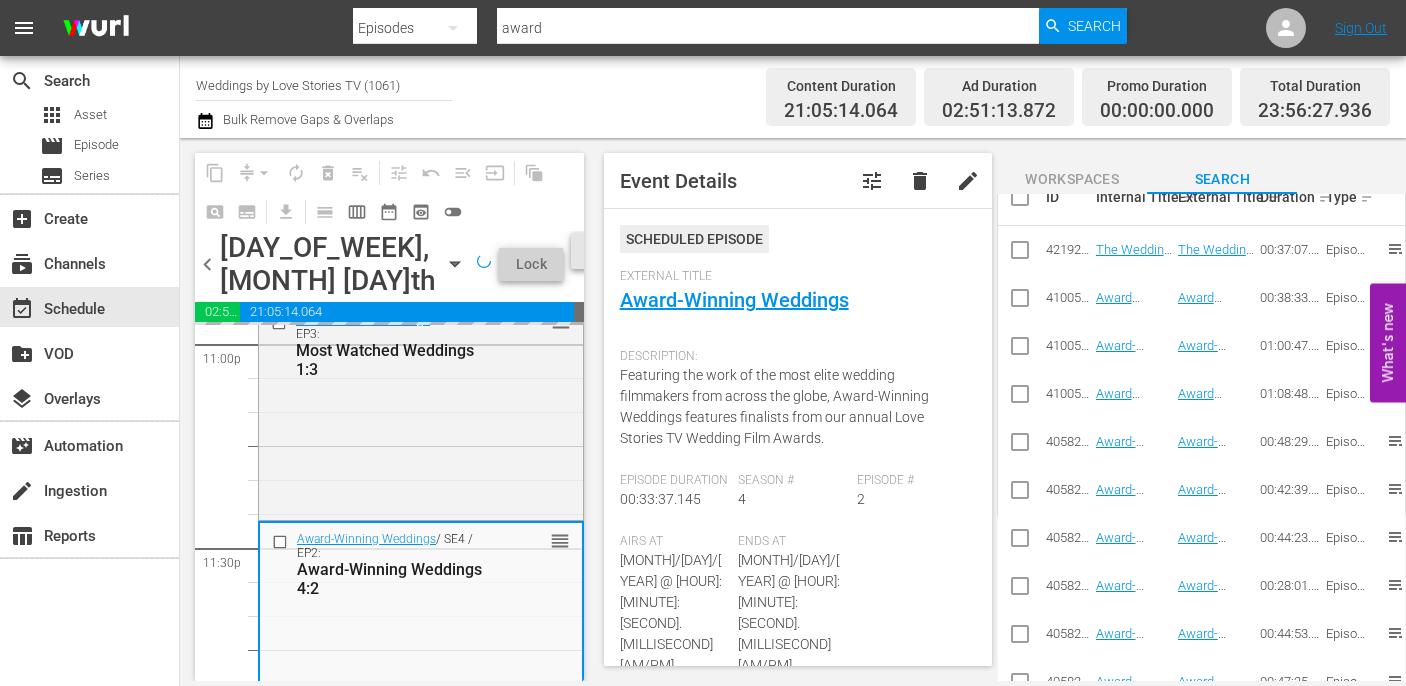 click on "delete" at bounding box center [920, 181] 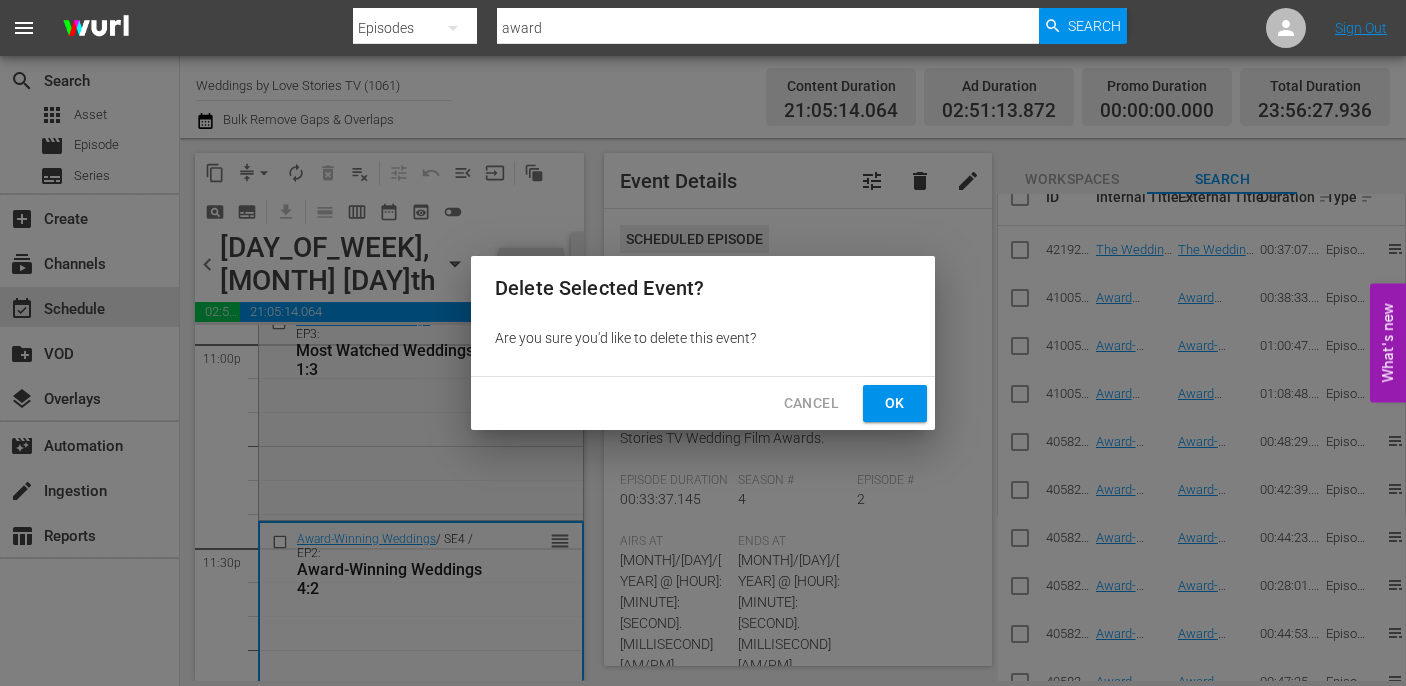 click on "Ok" at bounding box center (895, 403) 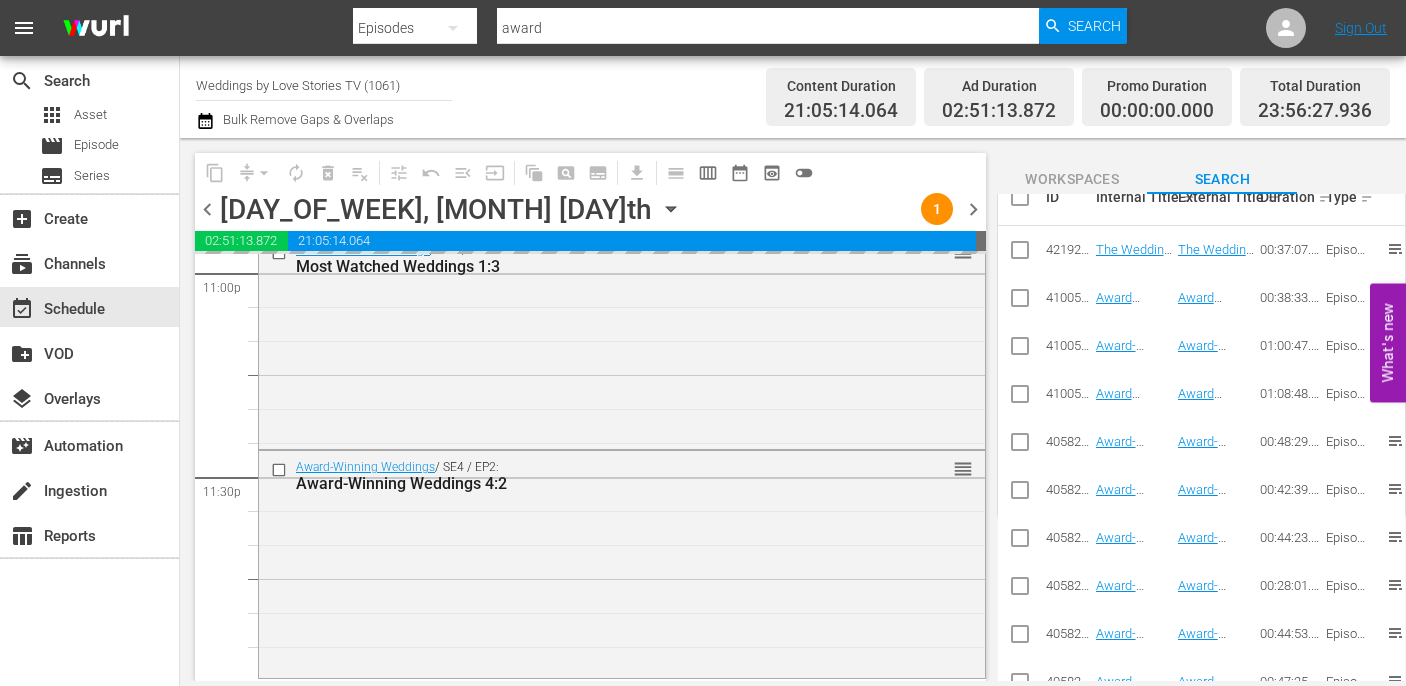 scroll, scrollTop: 9365, scrollLeft: 0, axis: vertical 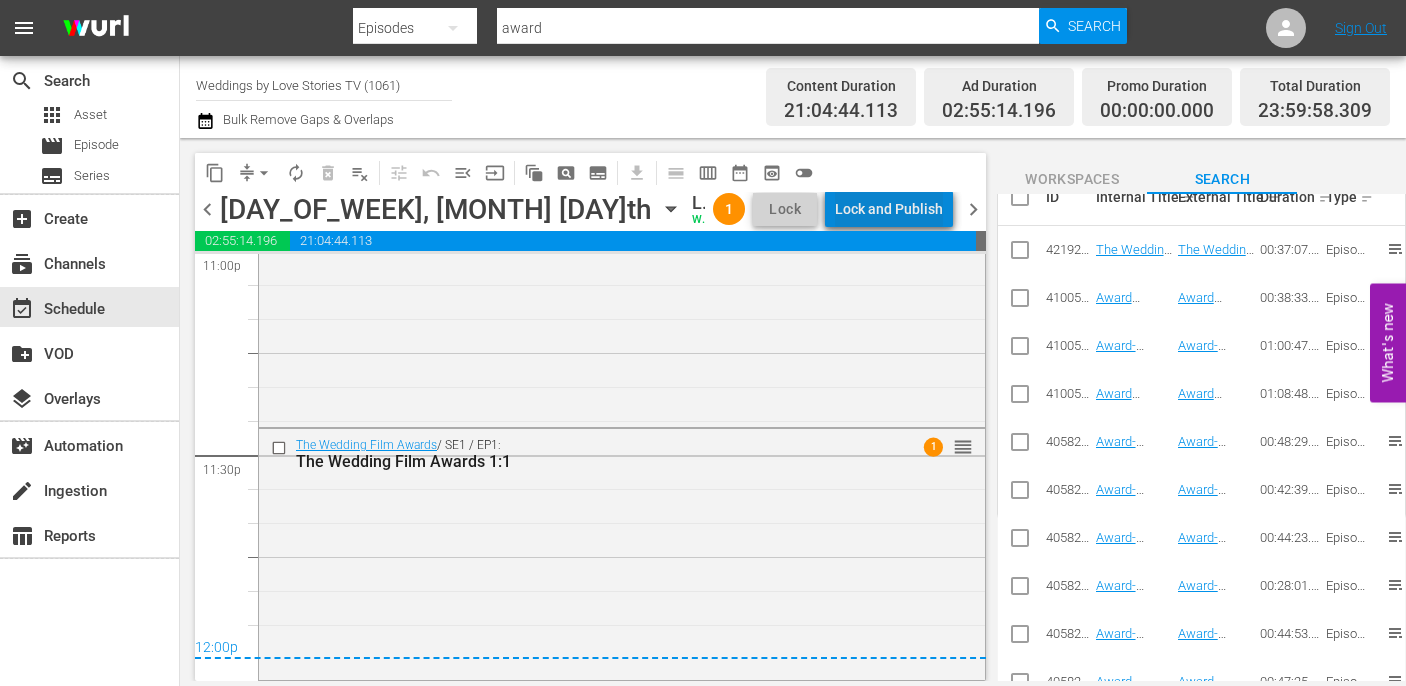 click on "Lock and Publish" at bounding box center (889, 209) 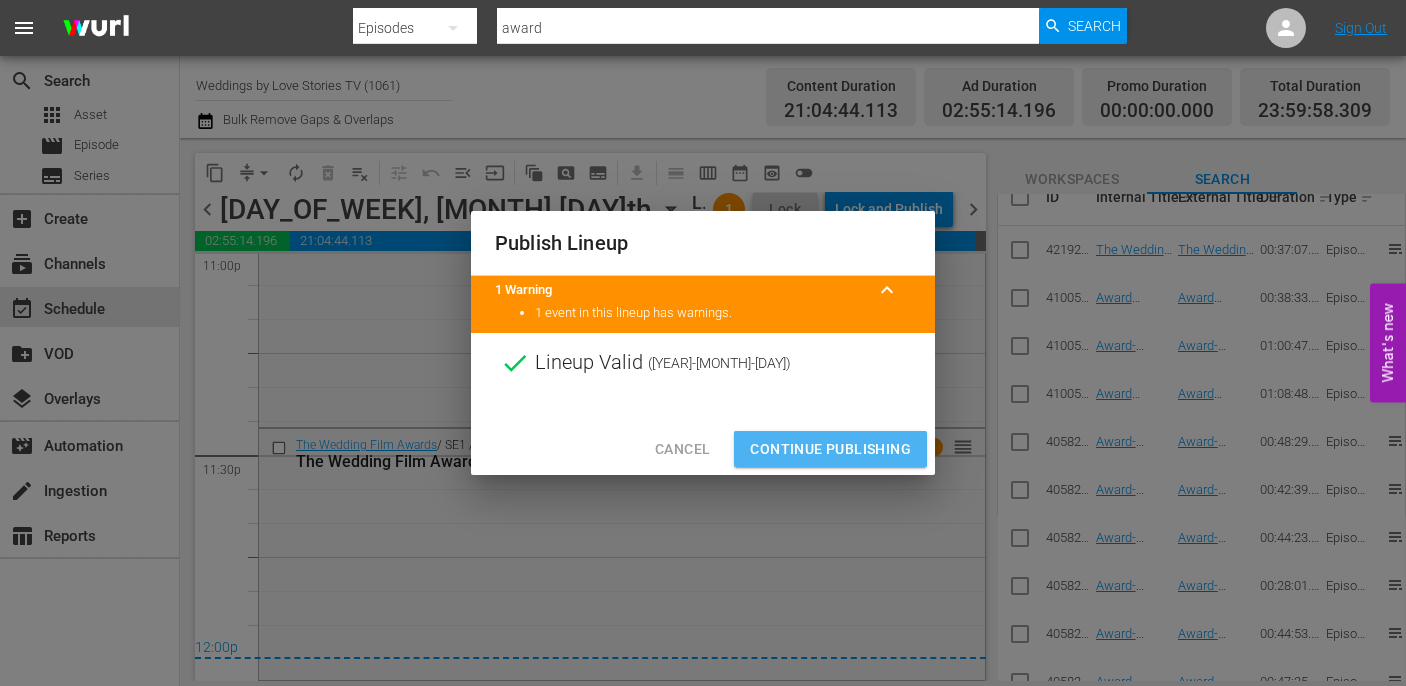 click on "Continue Publishing" at bounding box center (830, 449) 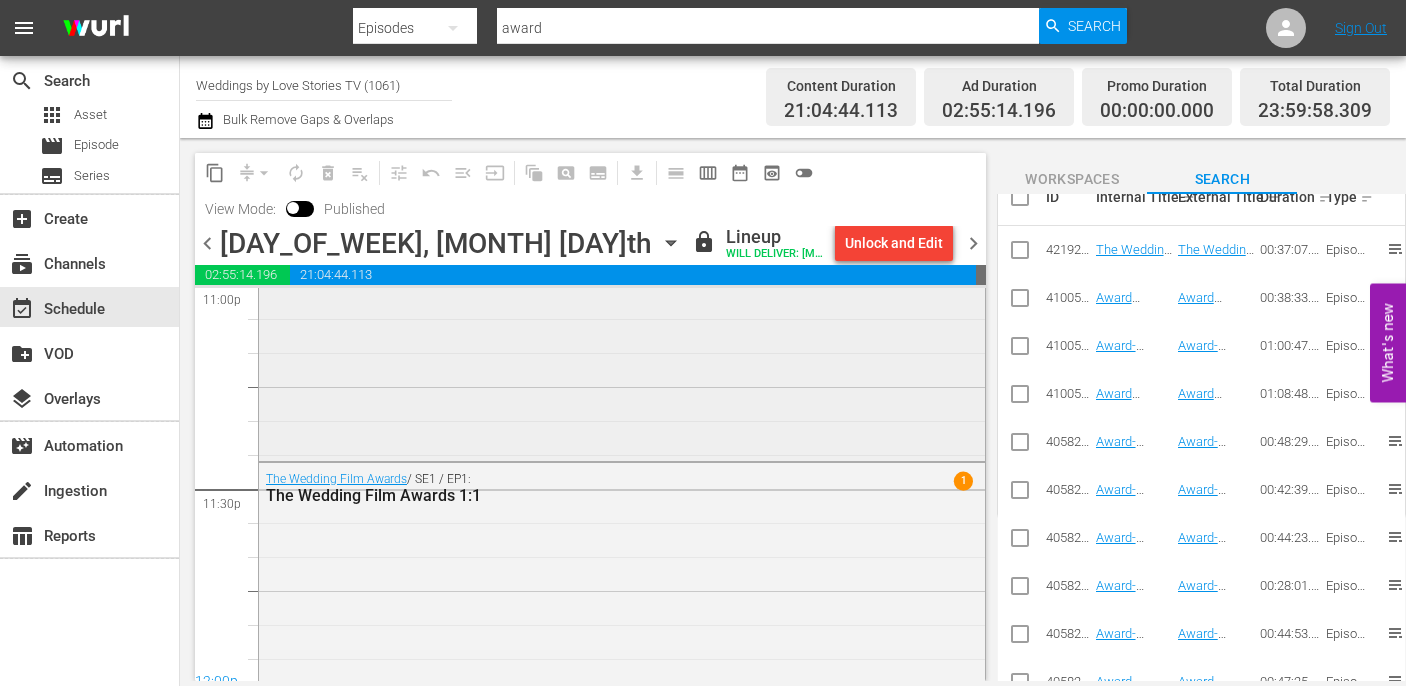 scroll, scrollTop: 9420, scrollLeft: 0, axis: vertical 